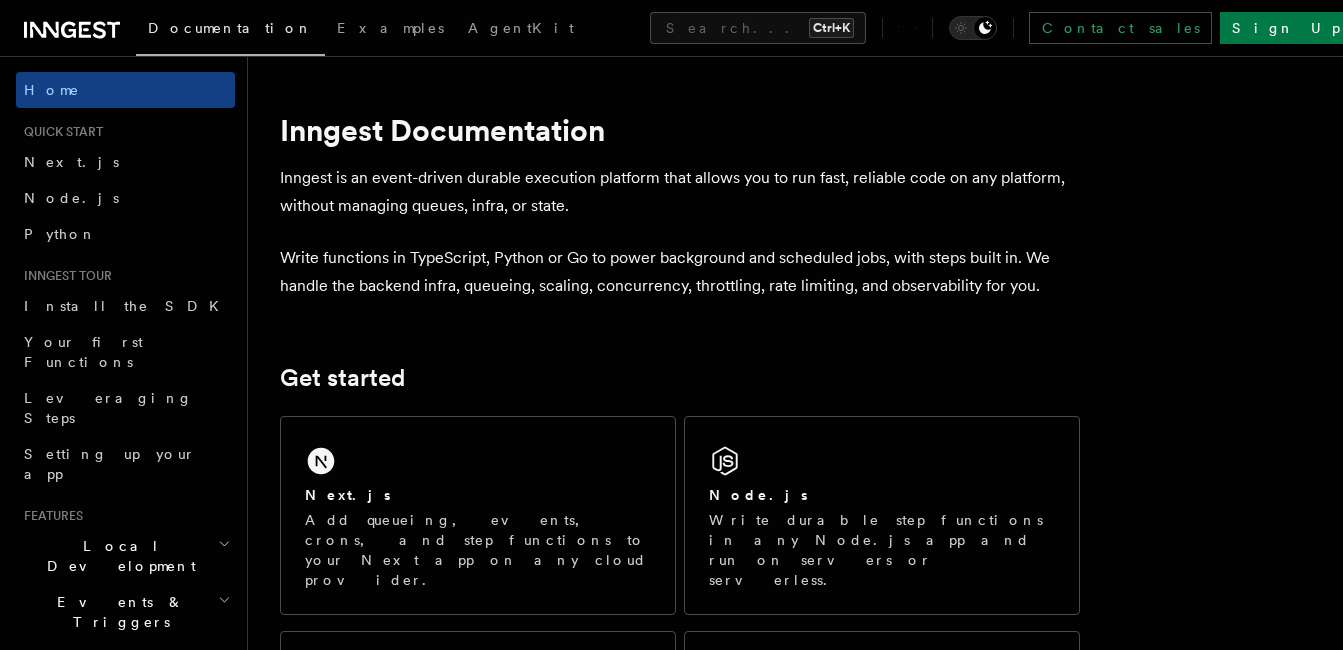 scroll, scrollTop: 0, scrollLeft: 0, axis: both 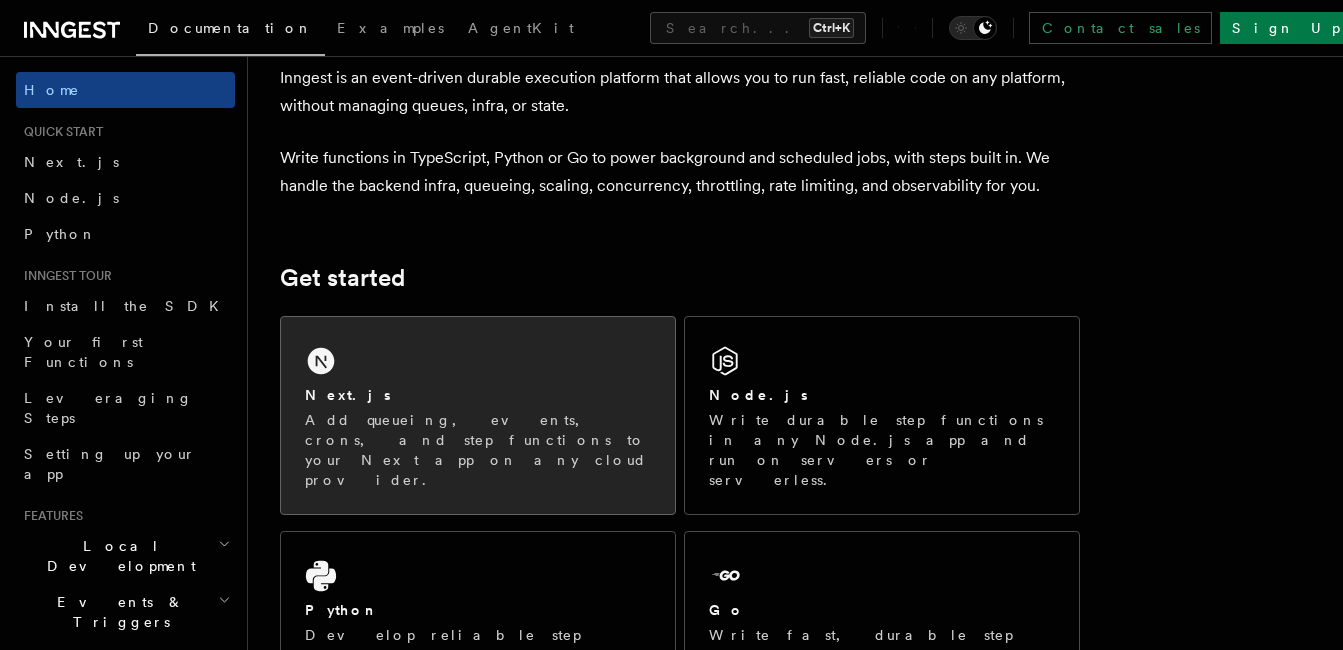 click on "Next.js Add queueing, events, crons, and step functions to your Next app on any cloud provider." at bounding box center (478, 415) 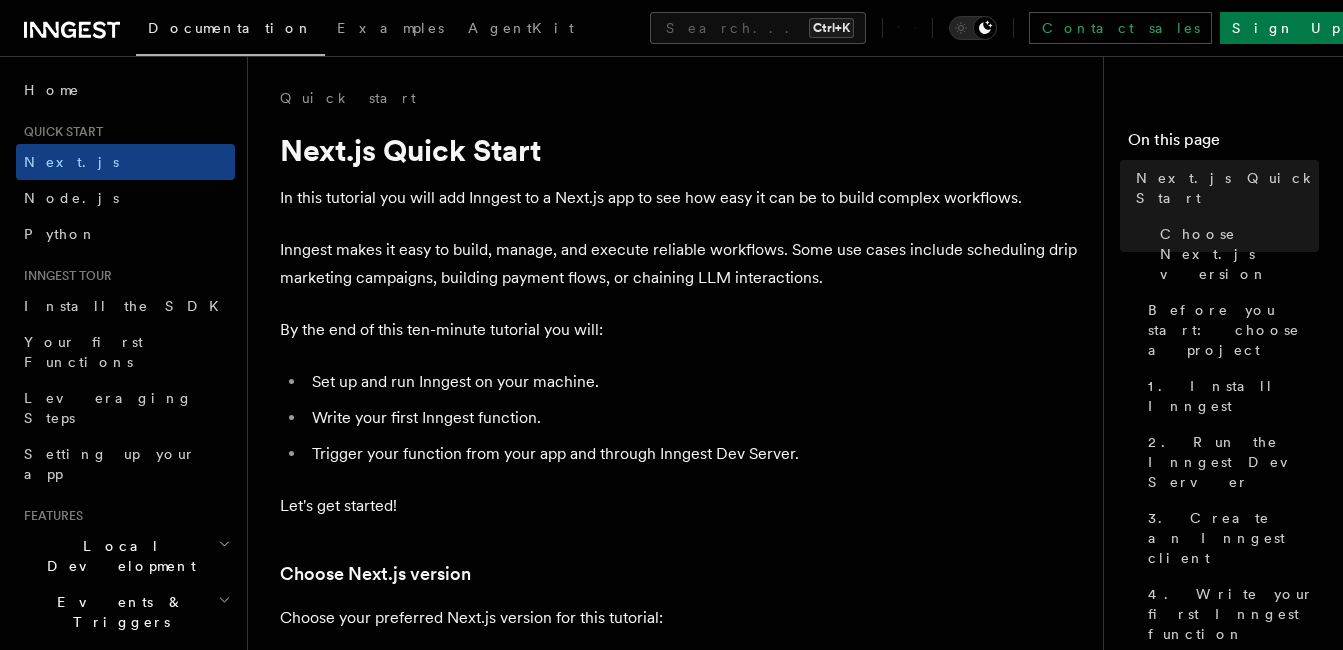 scroll, scrollTop: 0, scrollLeft: 0, axis: both 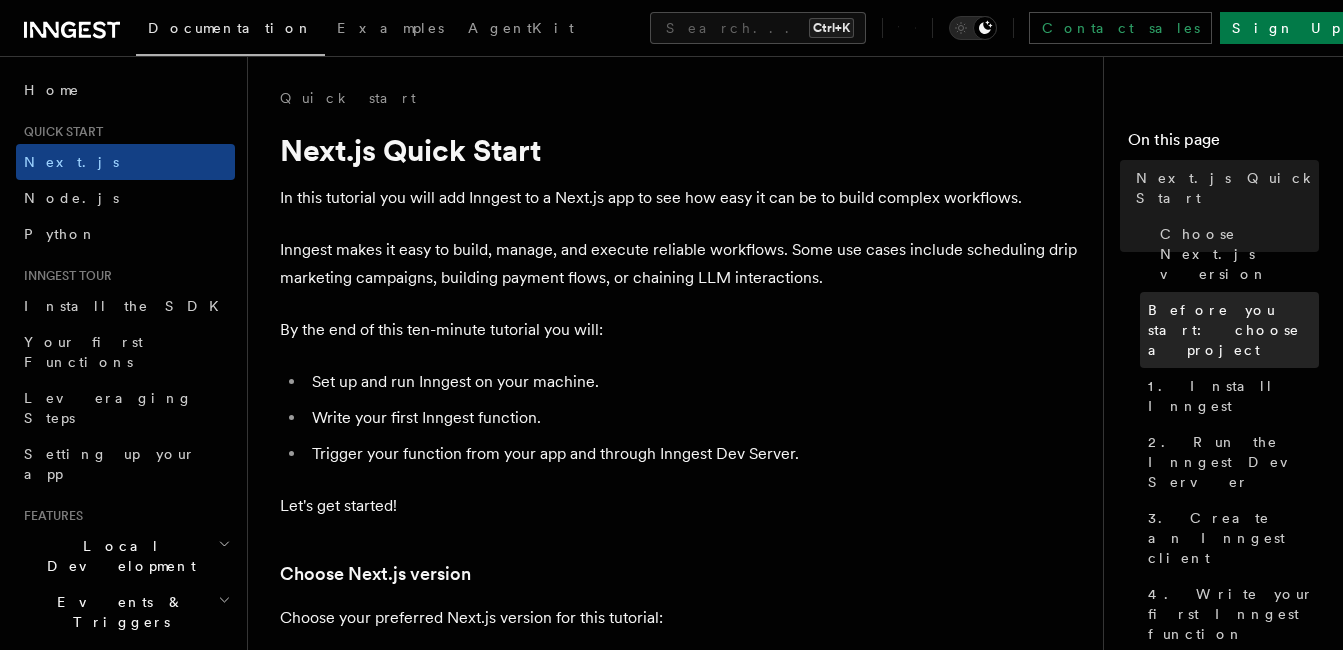 click on "Before you start: choose a project" at bounding box center [1233, 330] 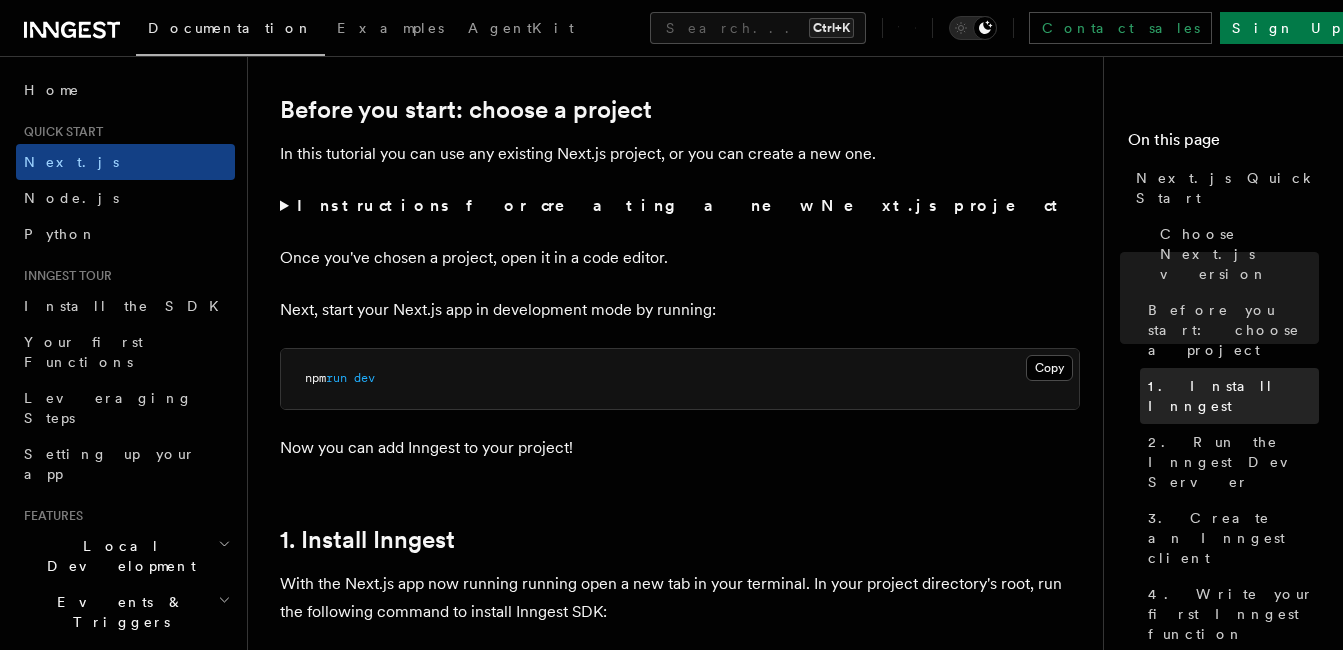 click on "1. Install Inngest" at bounding box center (1233, 396) 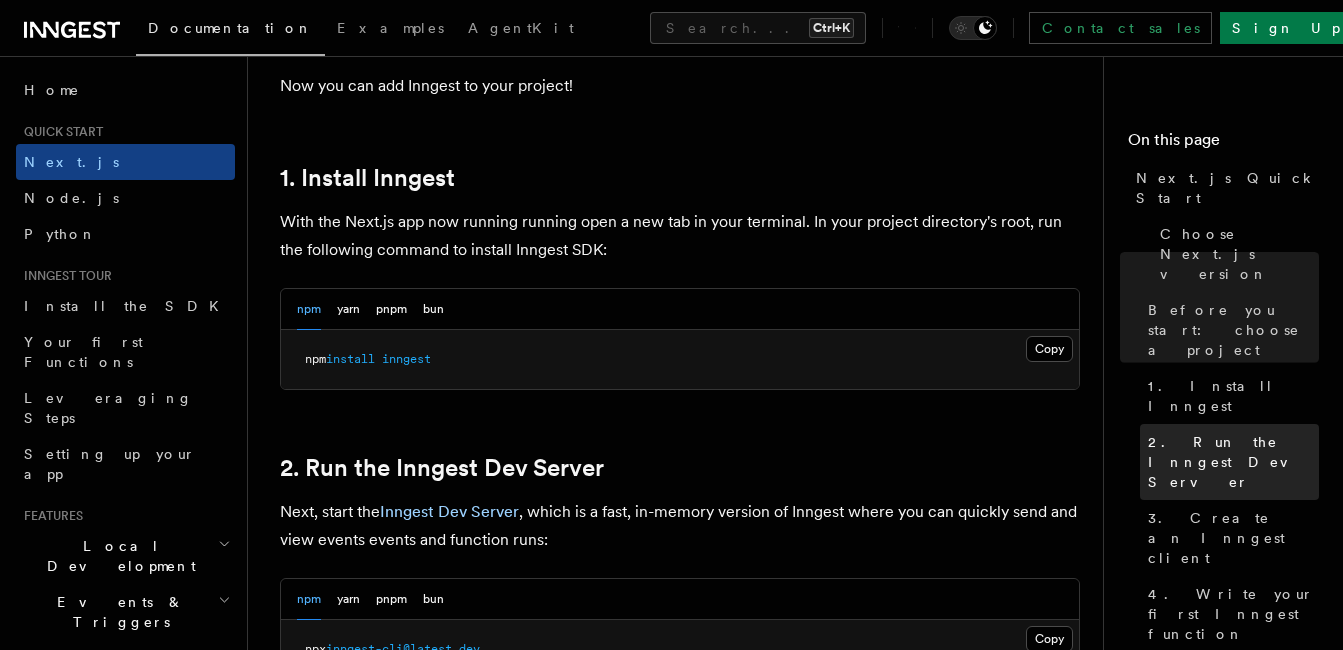 scroll, scrollTop: 1098, scrollLeft: 0, axis: vertical 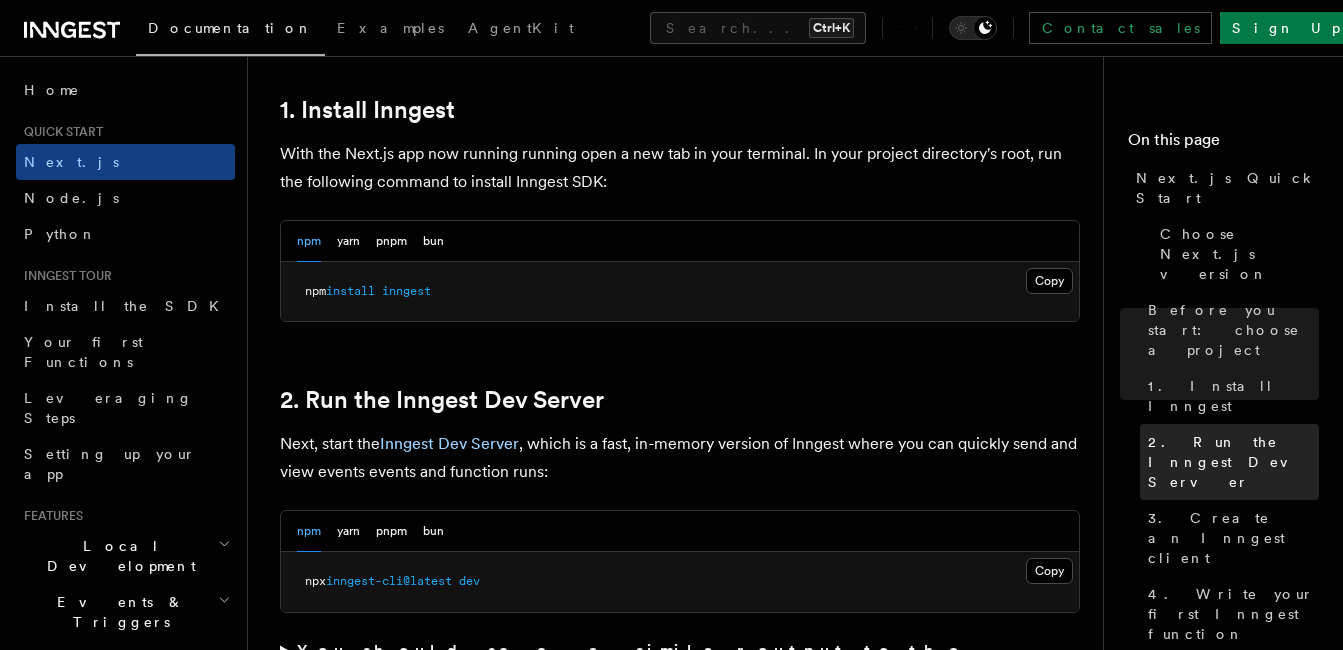 click on "2. Run the Inngest Dev Server" at bounding box center (1233, 462) 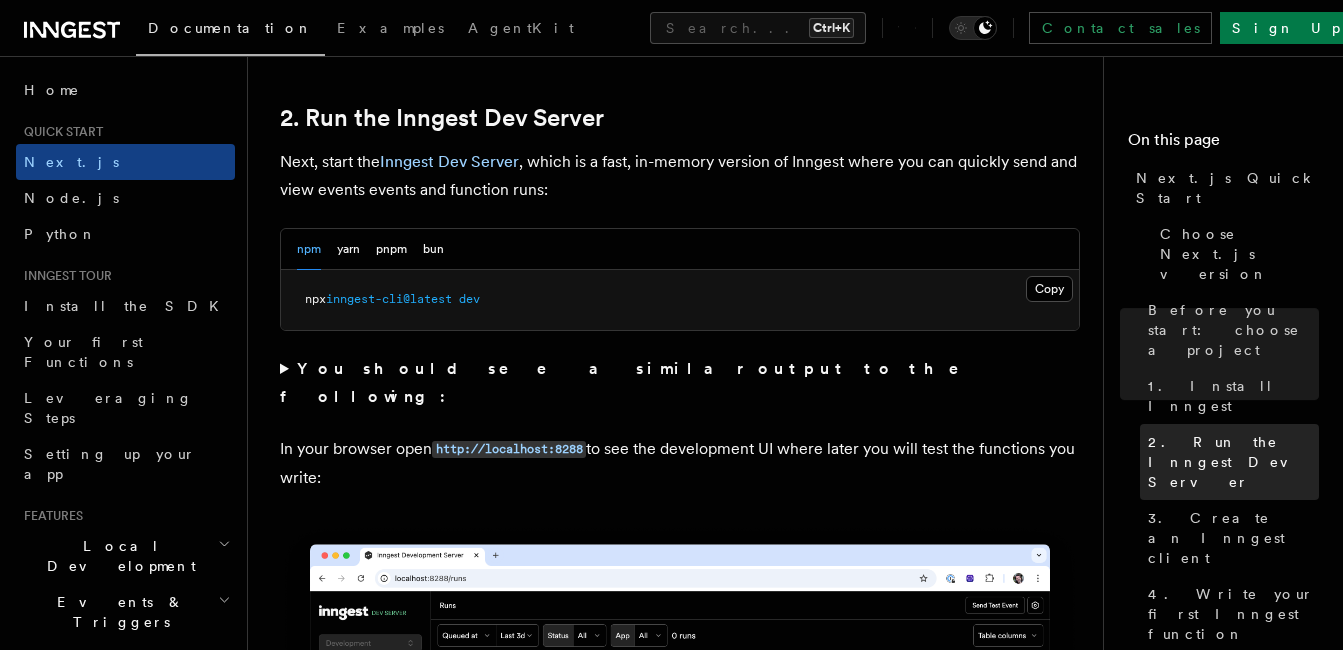 scroll, scrollTop: 1388, scrollLeft: 0, axis: vertical 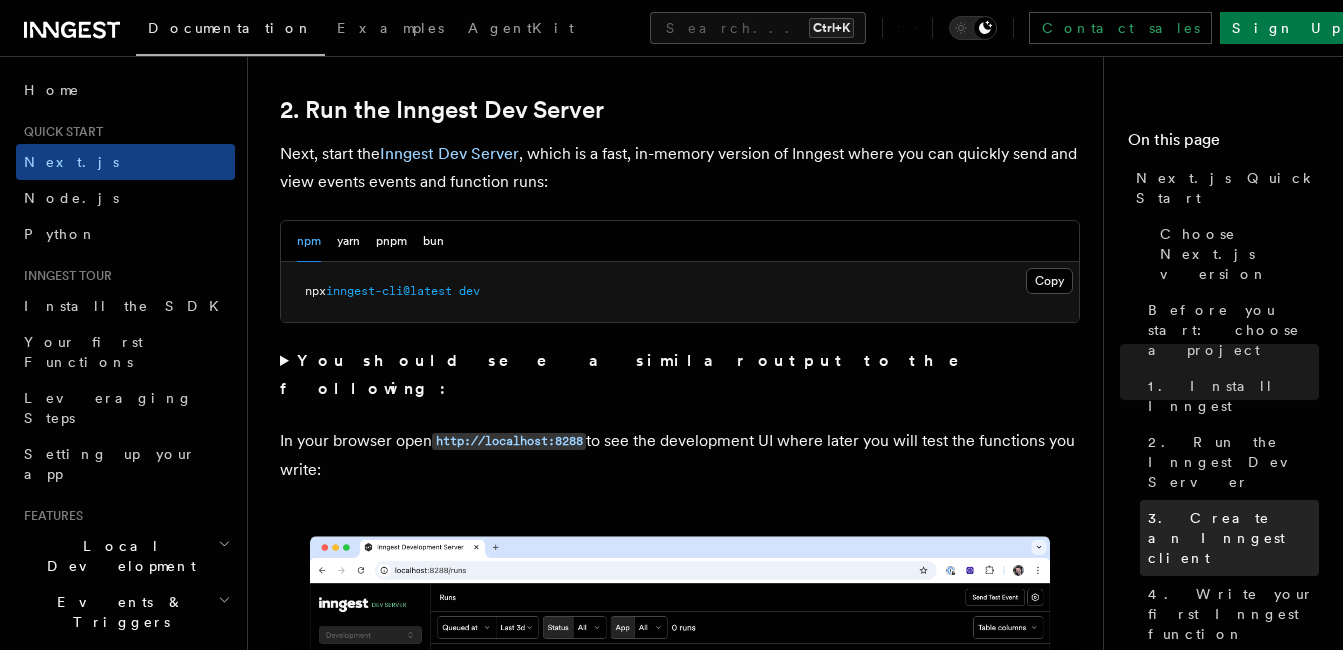 click on "3. Create an Inngest client" at bounding box center [1233, 538] 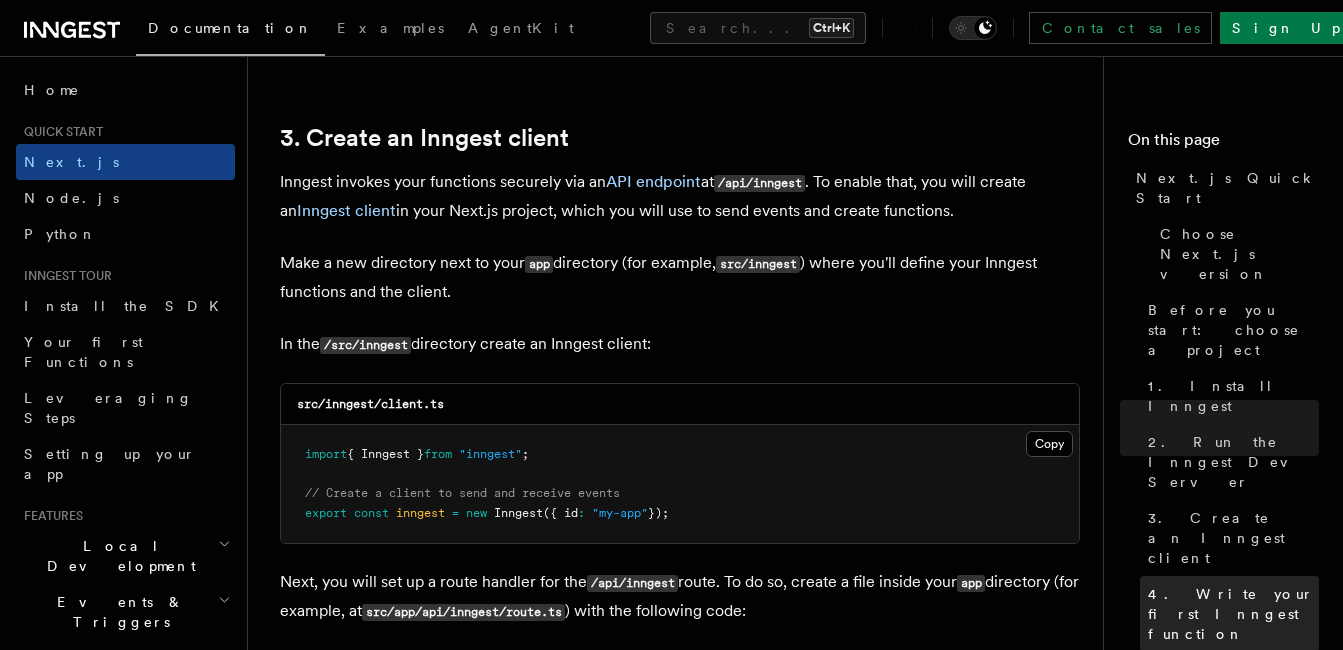 click on "4. Write your first Inngest function" at bounding box center (1233, 614) 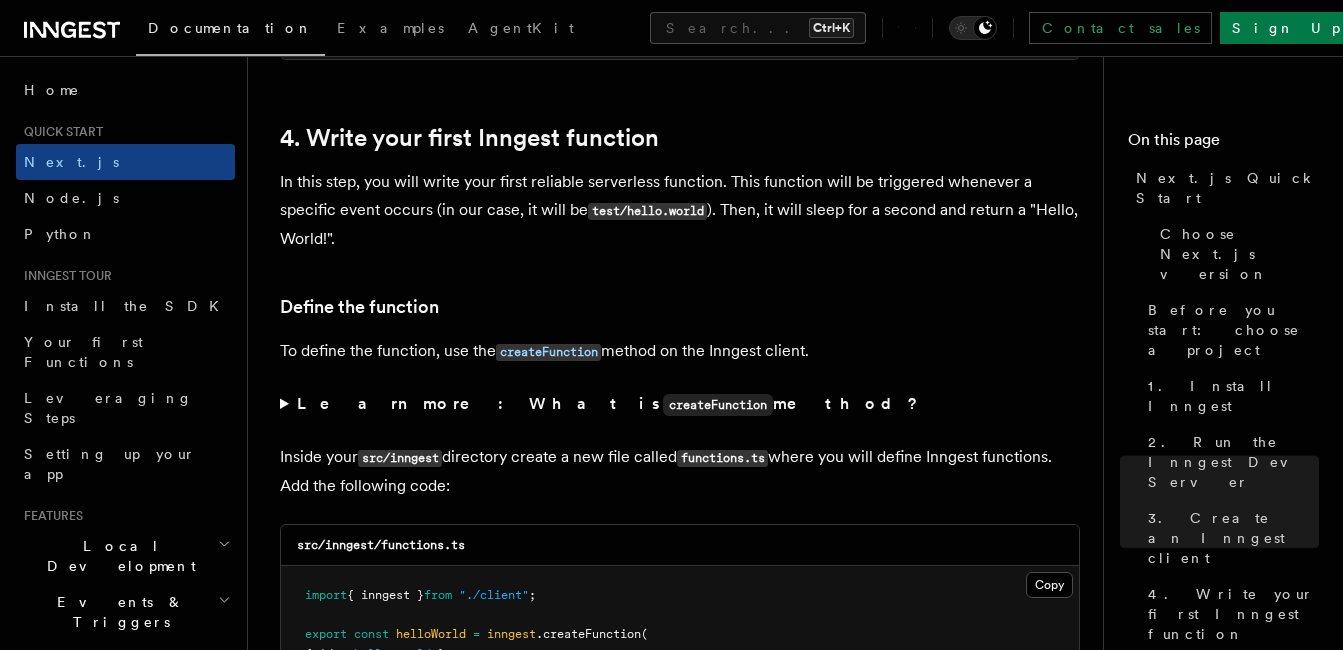 click on "Define the function" at bounding box center [1235, 680] 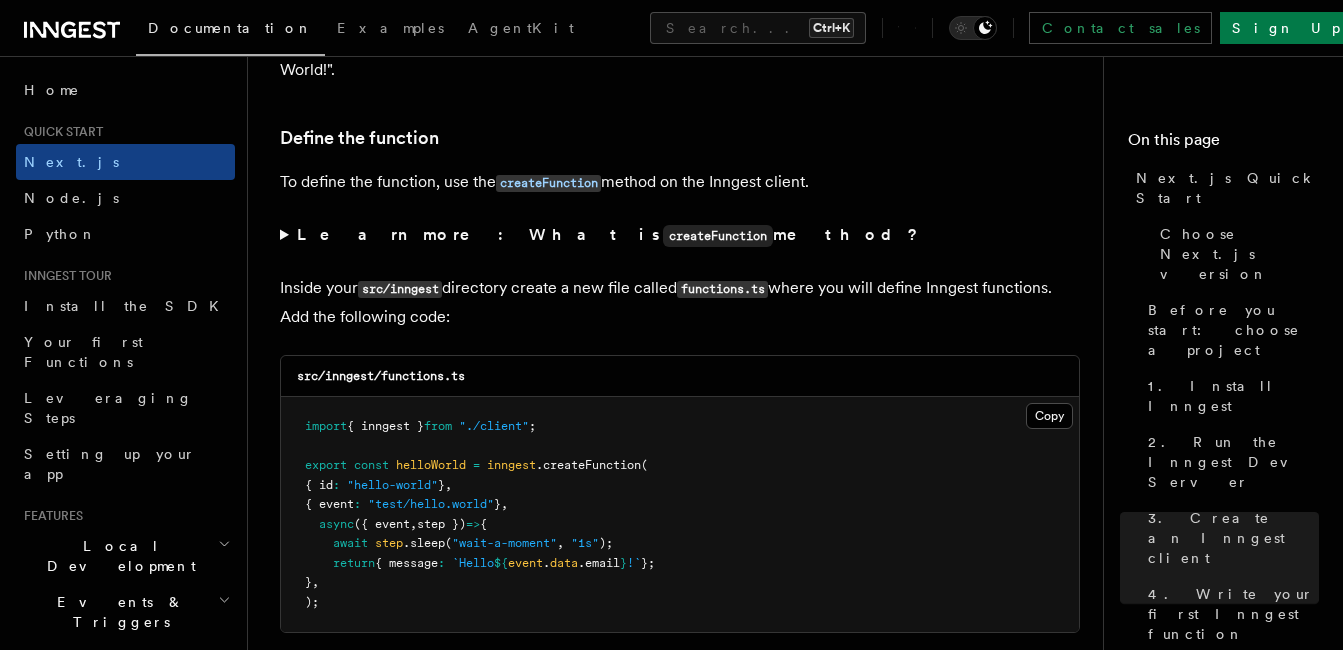 click on "Add the function to serve()" at bounding box center [1239, 746] 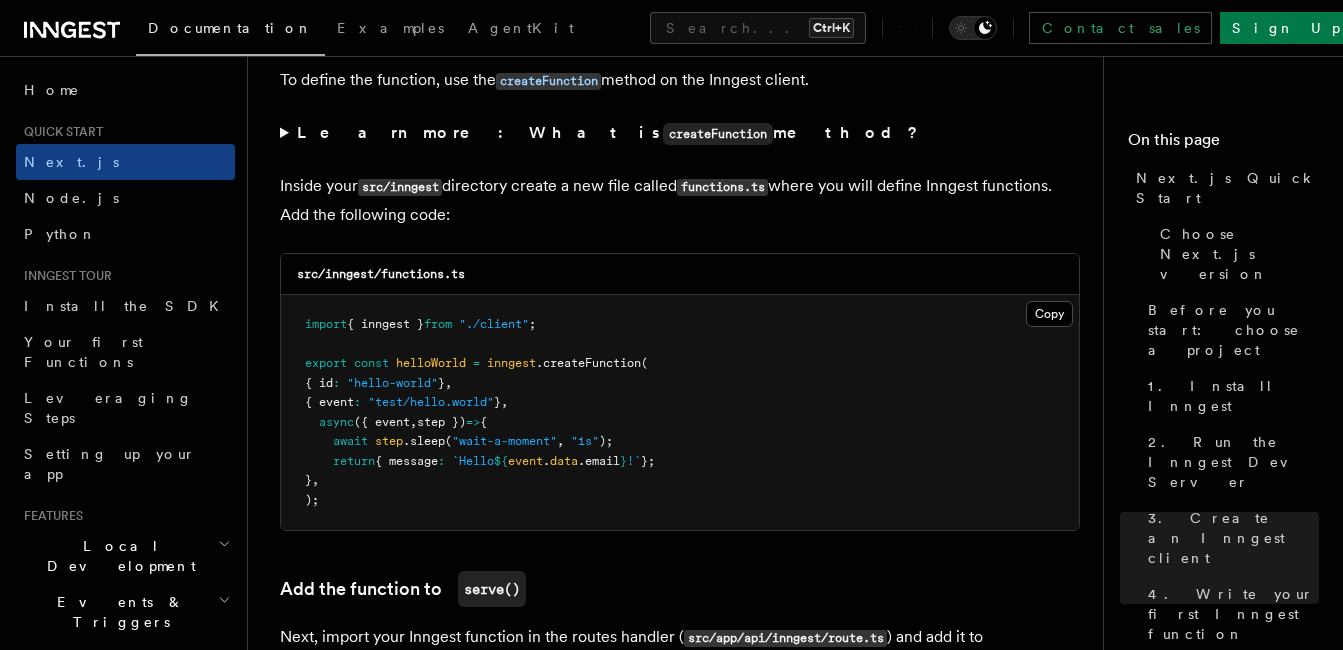 scroll, scrollTop: 3932, scrollLeft: 0, axis: vertical 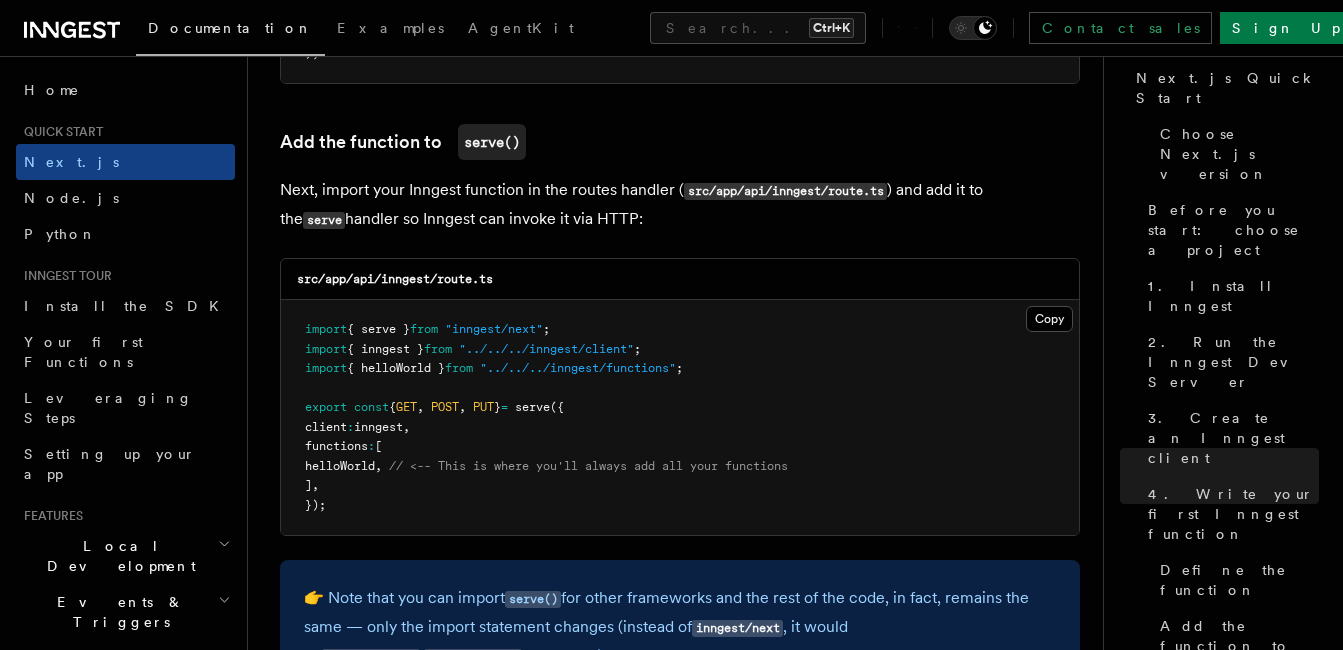 click on "5. Trigger your function from the Inngest Dev Server UI" at bounding box center (1233, 742) 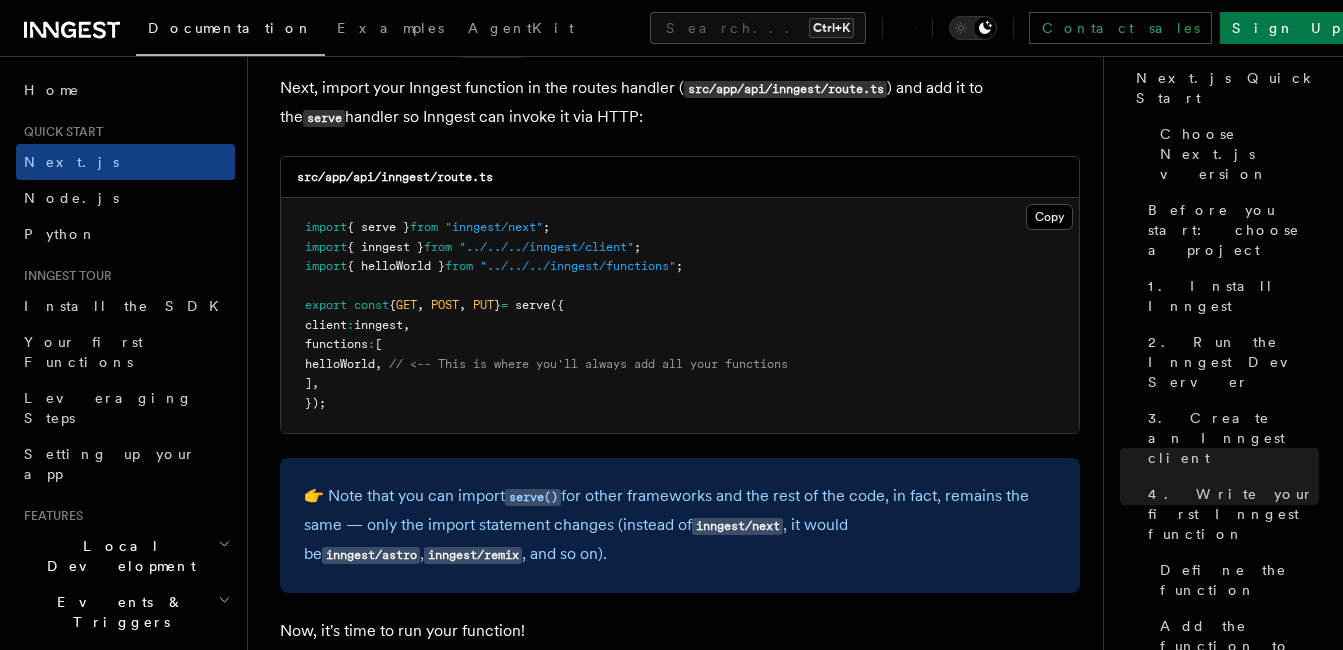 scroll, scrollTop: 4598, scrollLeft: 0, axis: vertical 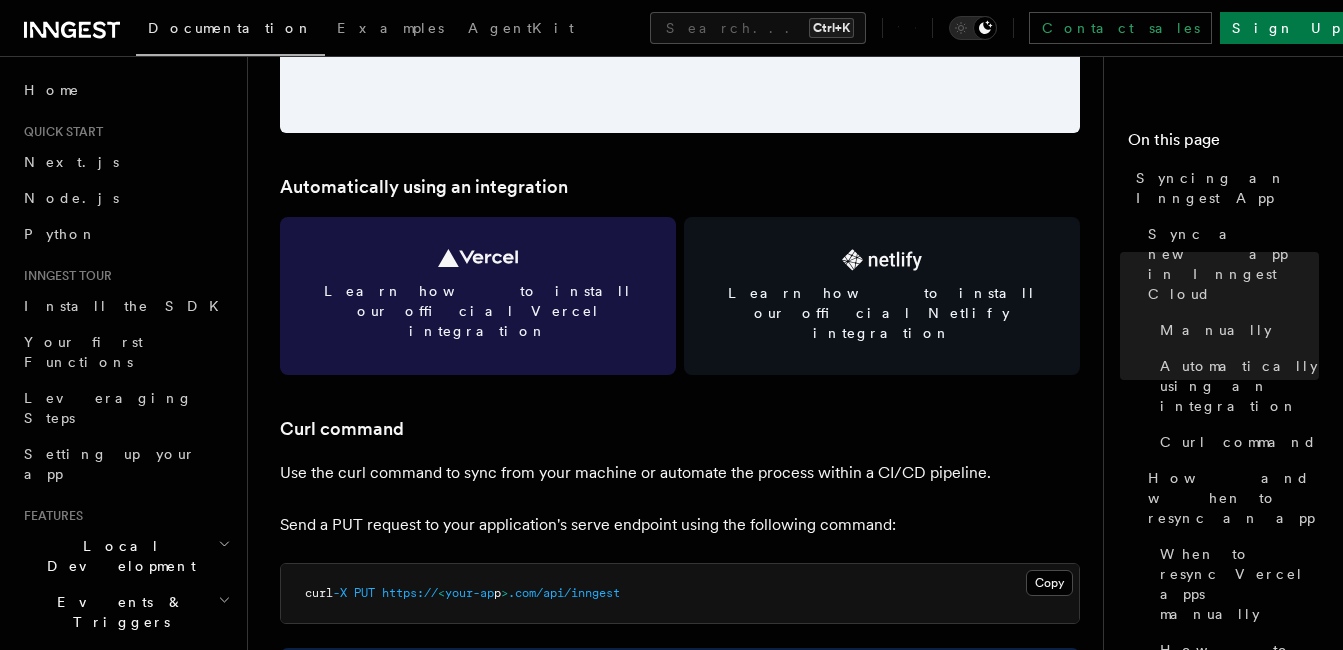 click 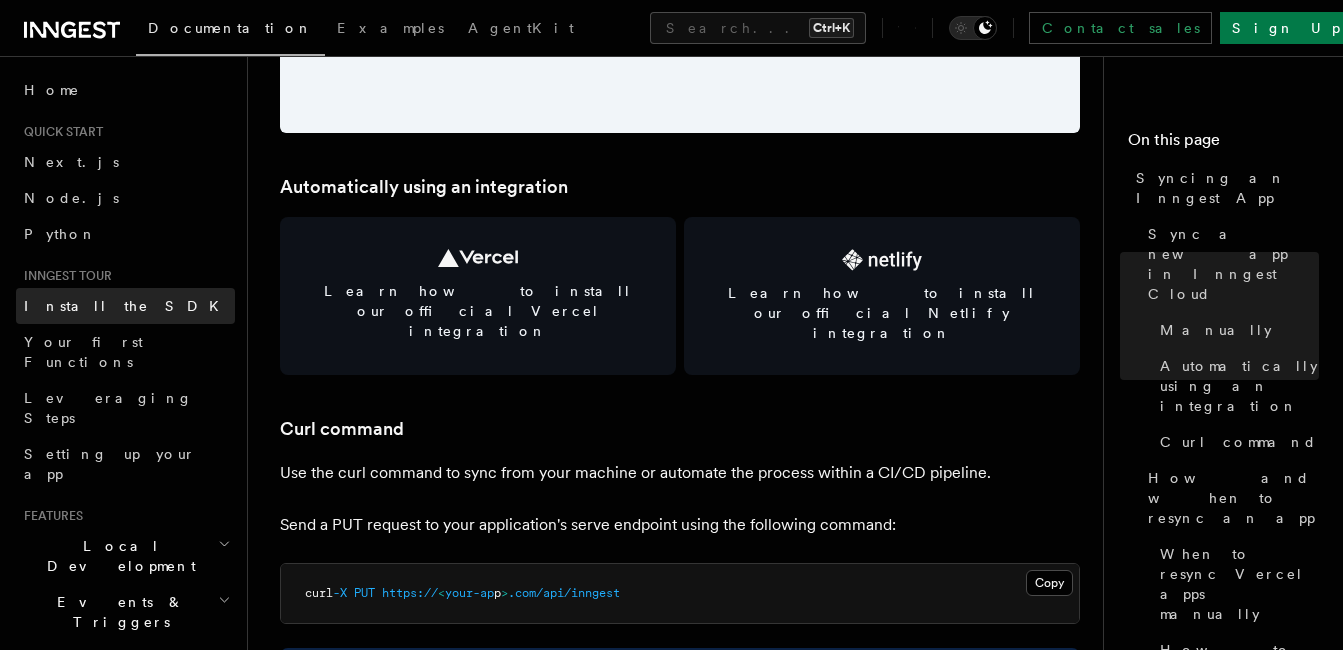 click on "Install the SDK" at bounding box center [125, 306] 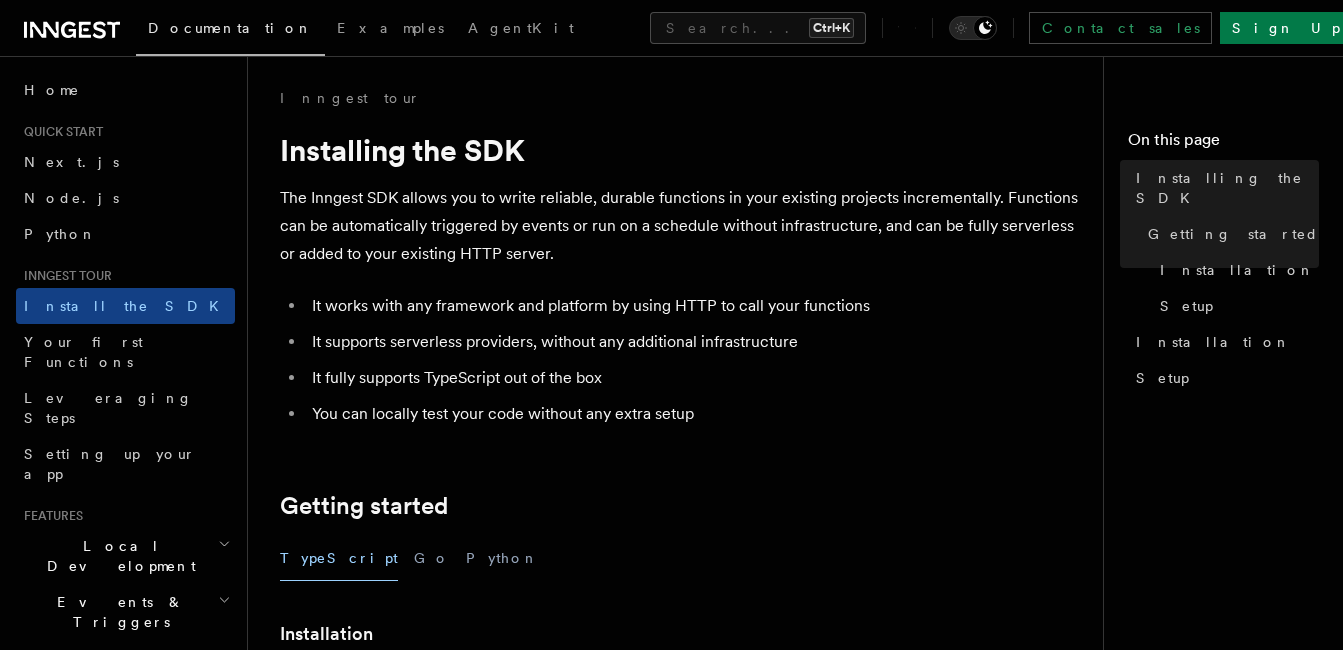 scroll, scrollTop: 400, scrollLeft: 0, axis: vertical 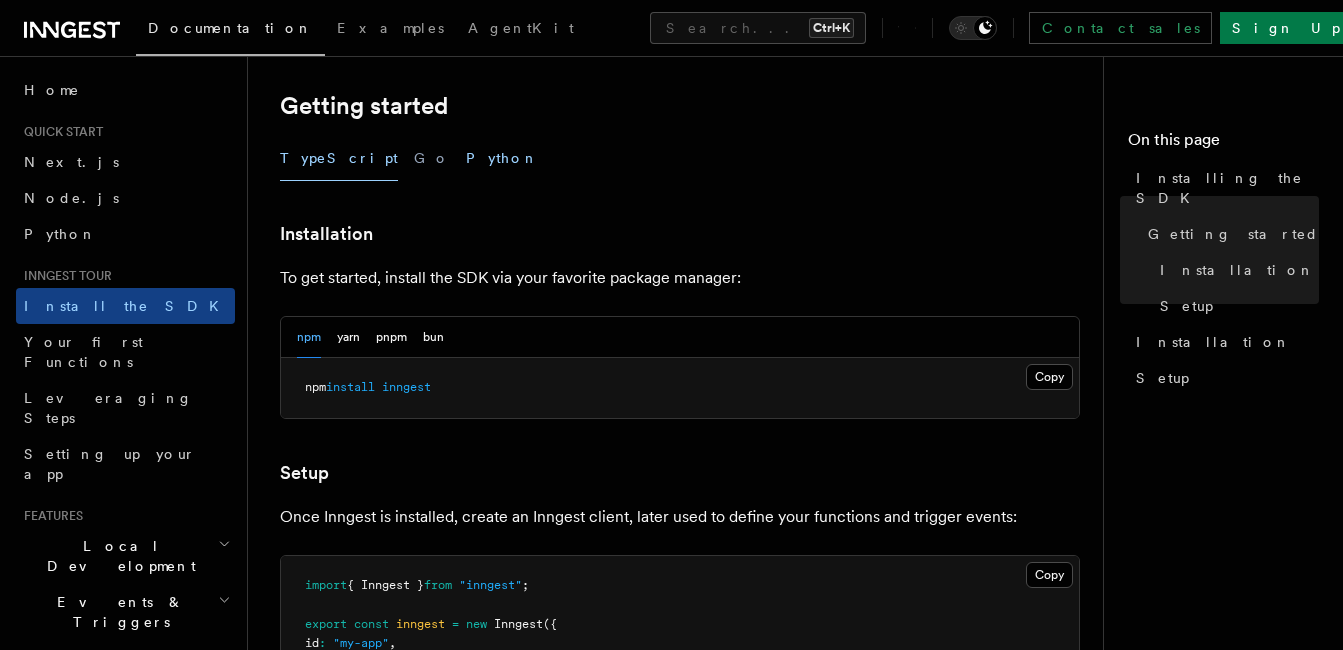 click on "Python" at bounding box center [502, 158] 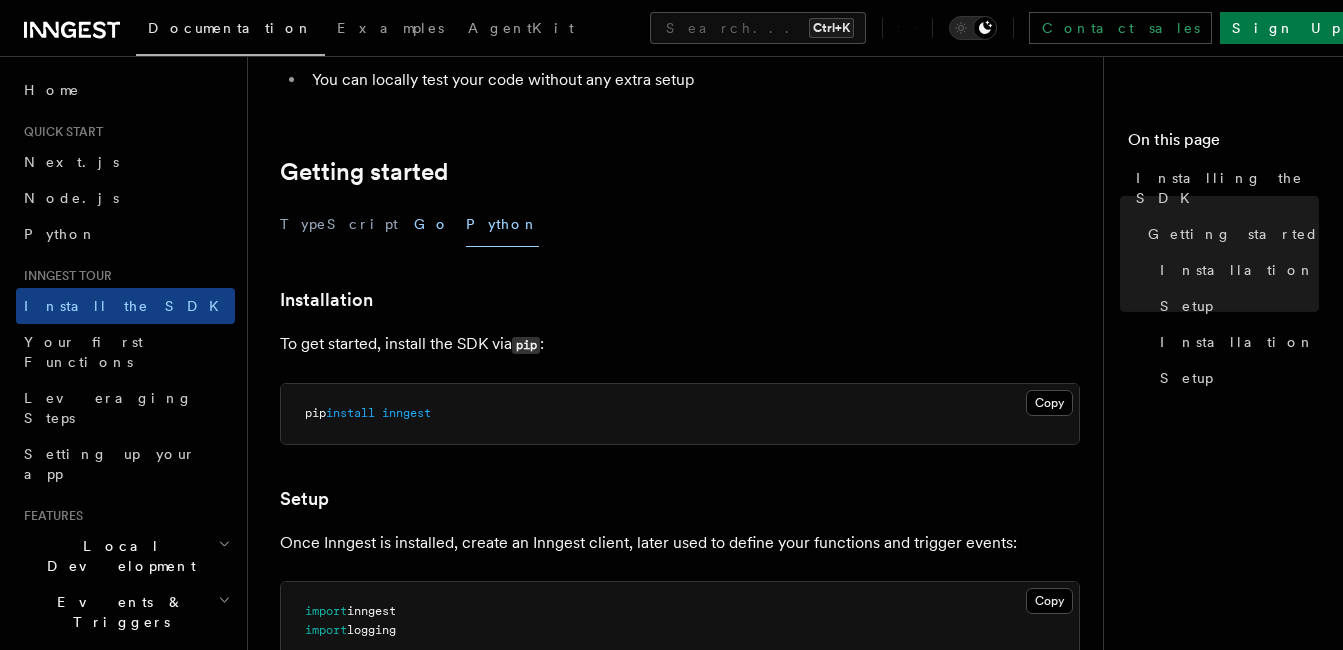 scroll, scrollTop: 332, scrollLeft: 0, axis: vertical 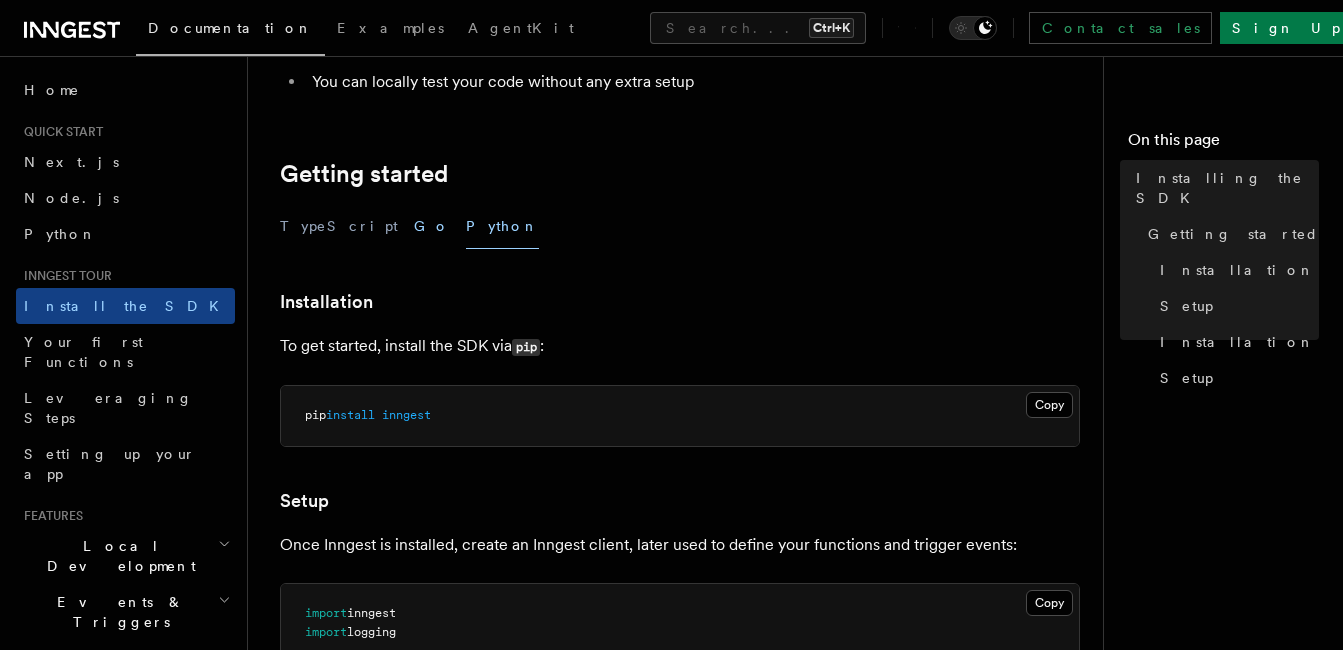 click on "Go" at bounding box center (432, 226) 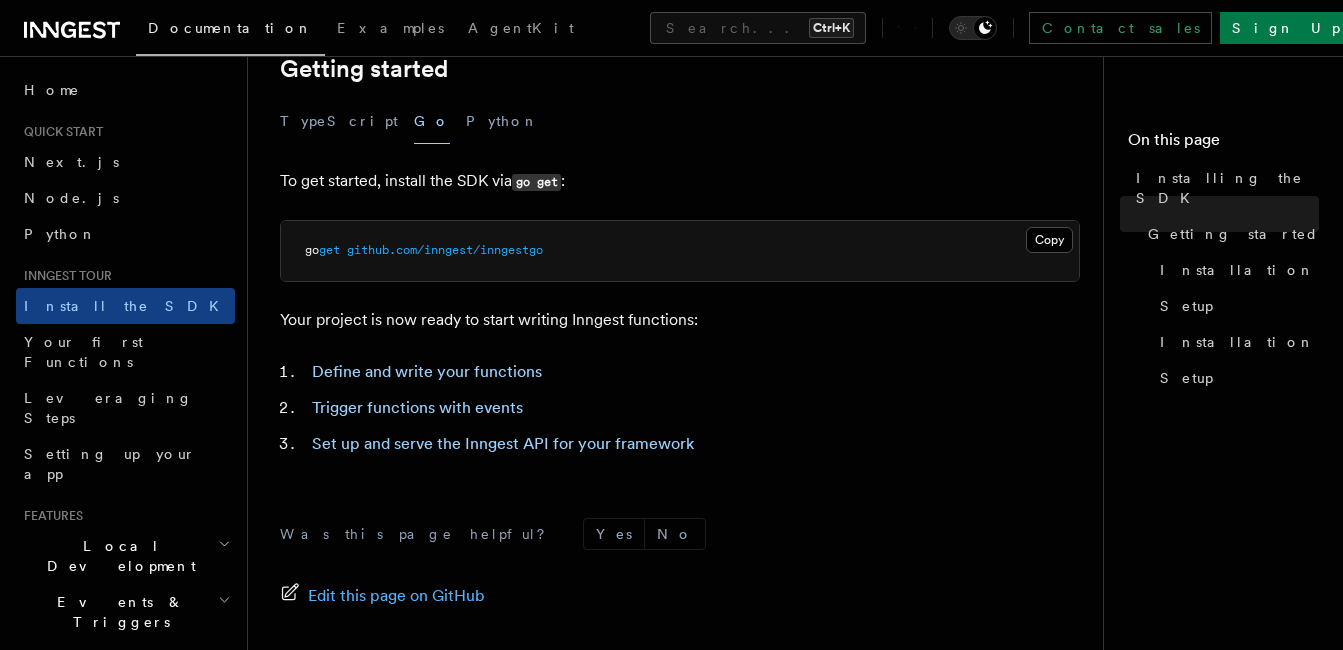scroll, scrollTop: 432, scrollLeft: 0, axis: vertical 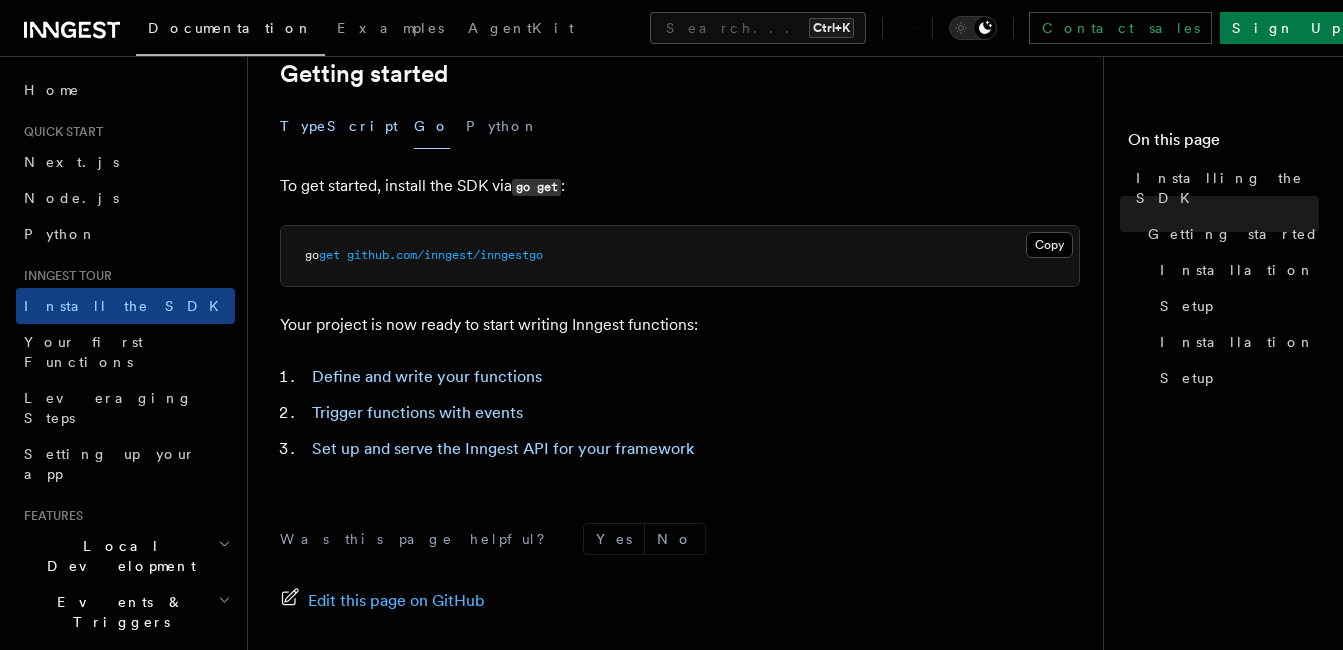 click on "TypeScript" at bounding box center [339, 126] 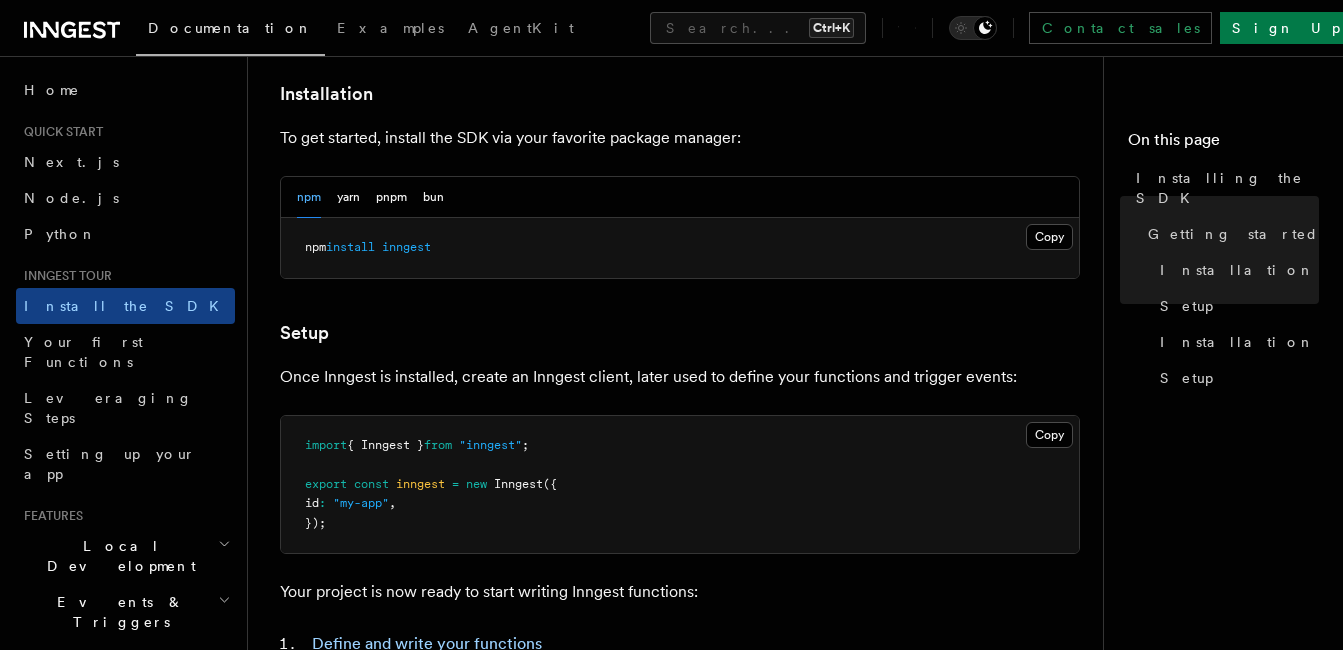 scroll, scrollTop: 632, scrollLeft: 0, axis: vertical 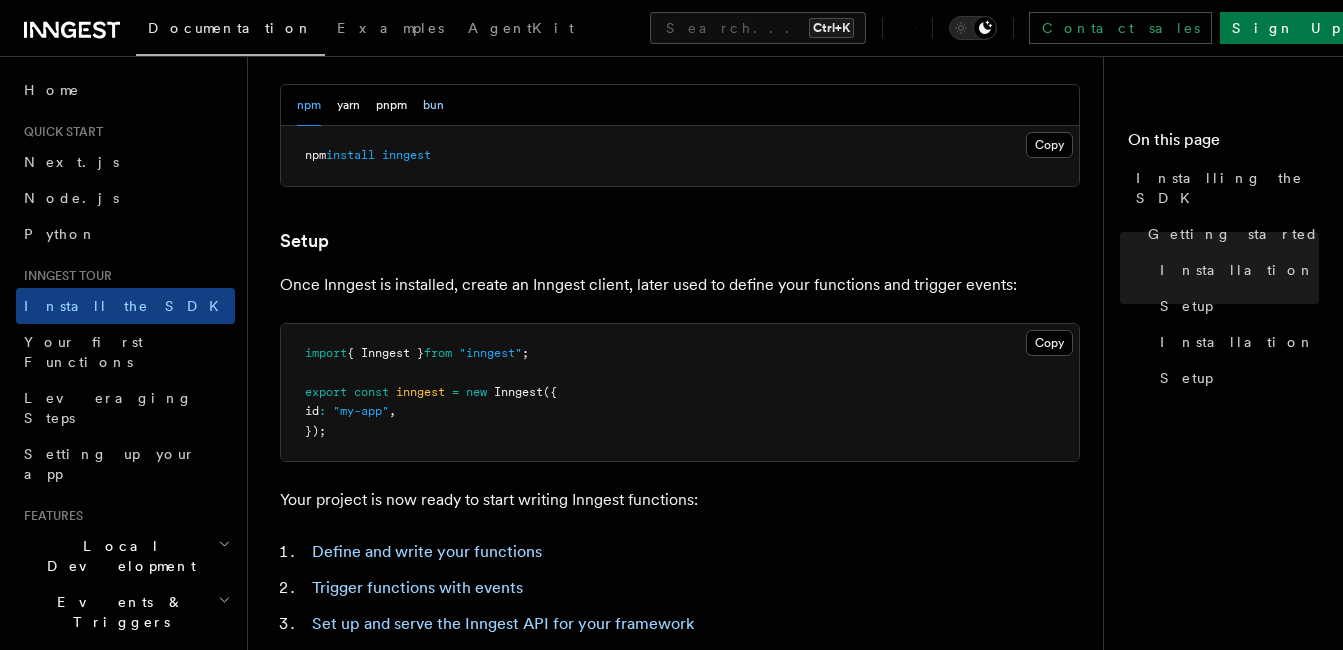 click on "bun" at bounding box center [433, 105] 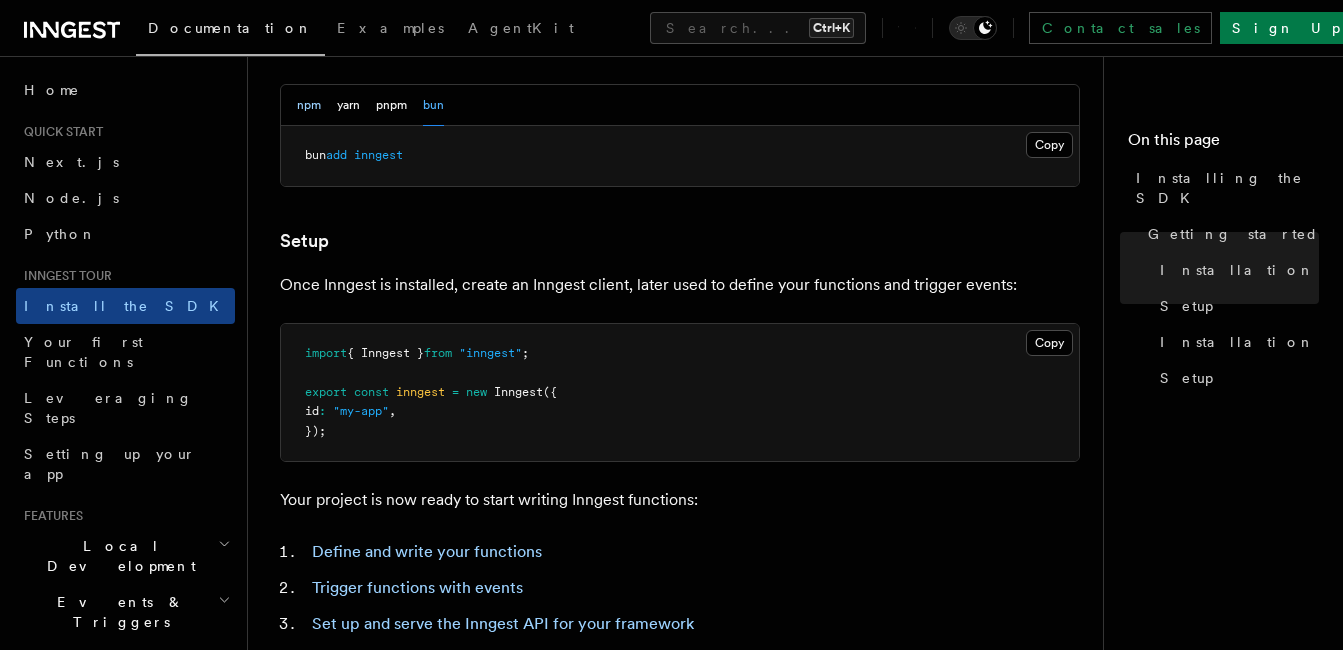 click on "npm" at bounding box center (309, 105) 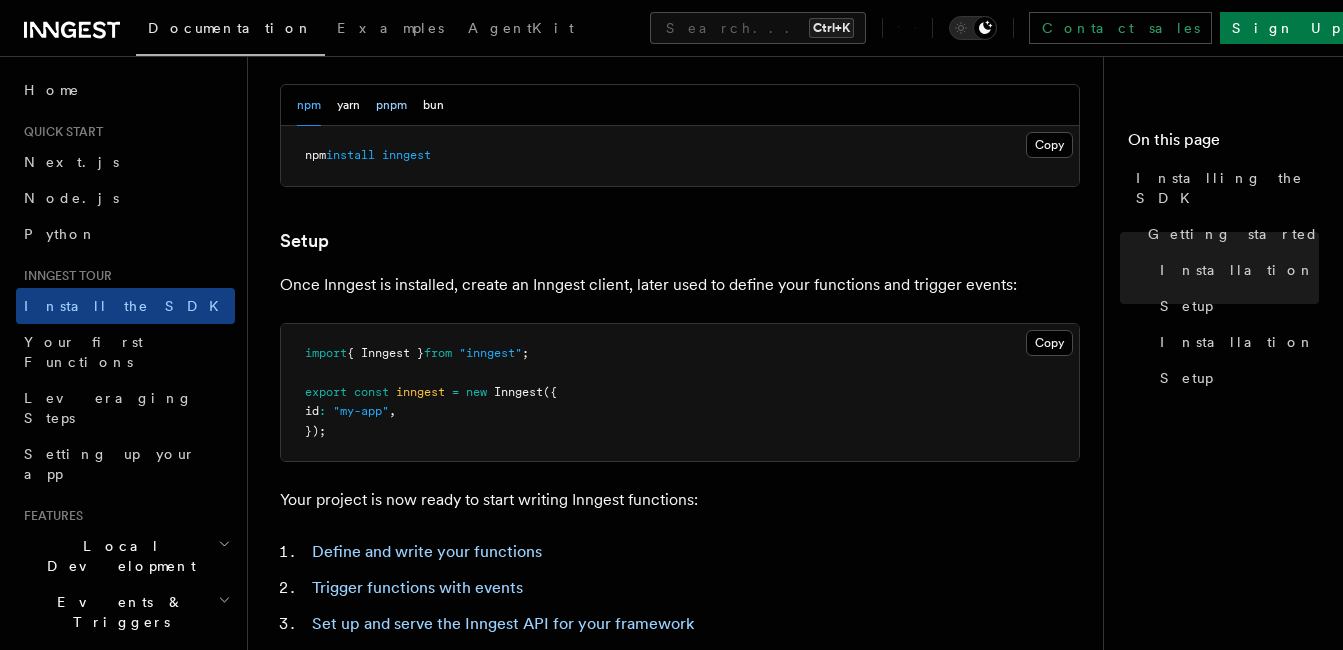 click on "pnpm" at bounding box center (391, 105) 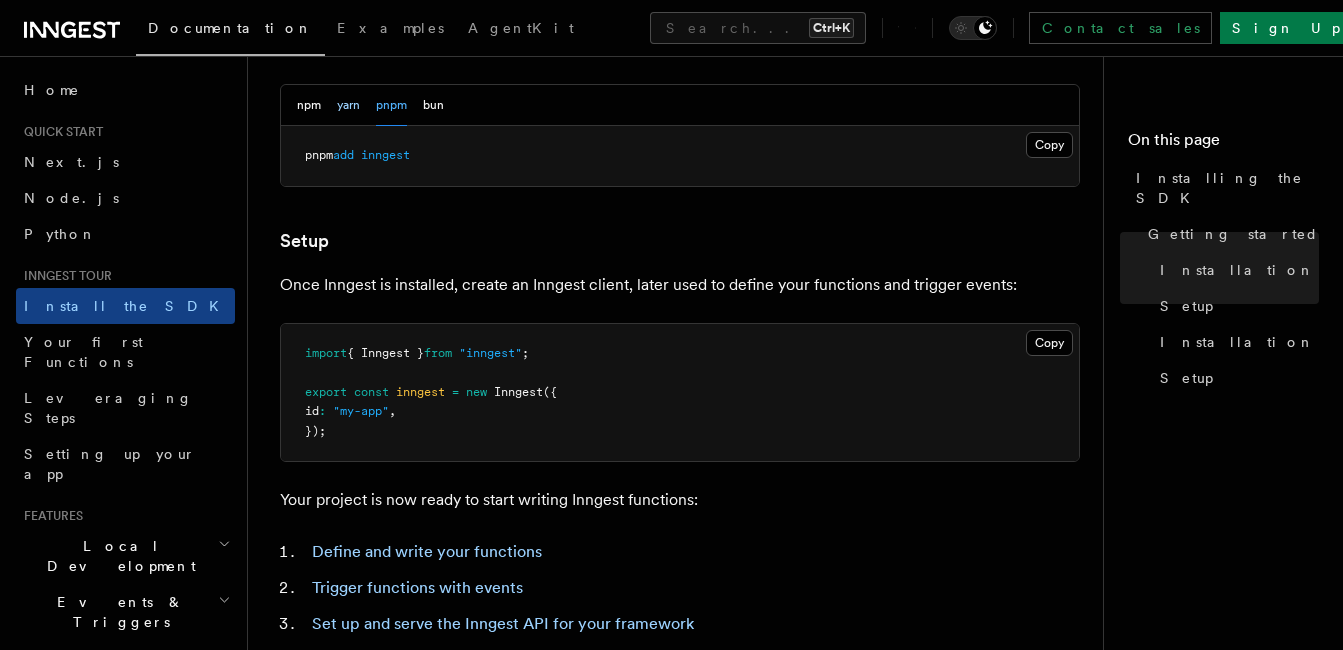 click on "yarn" at bounding box center (348, 105) 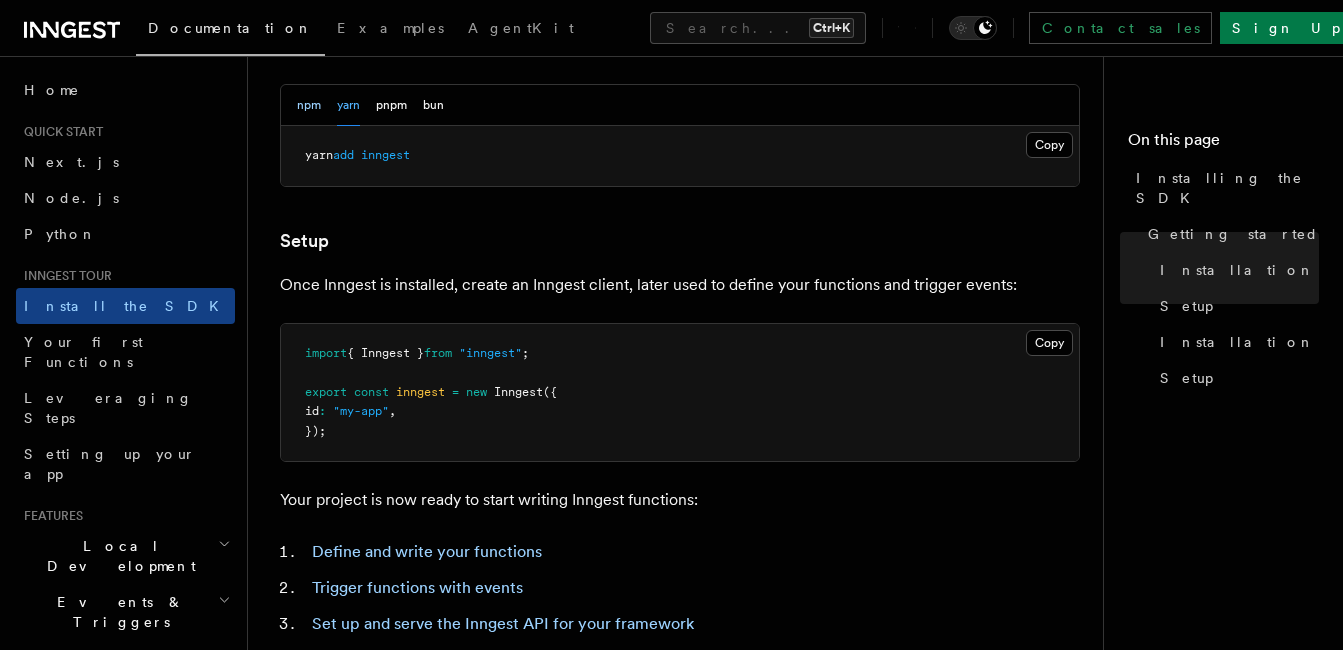 click on "npm" at bounding box center (309, 105) 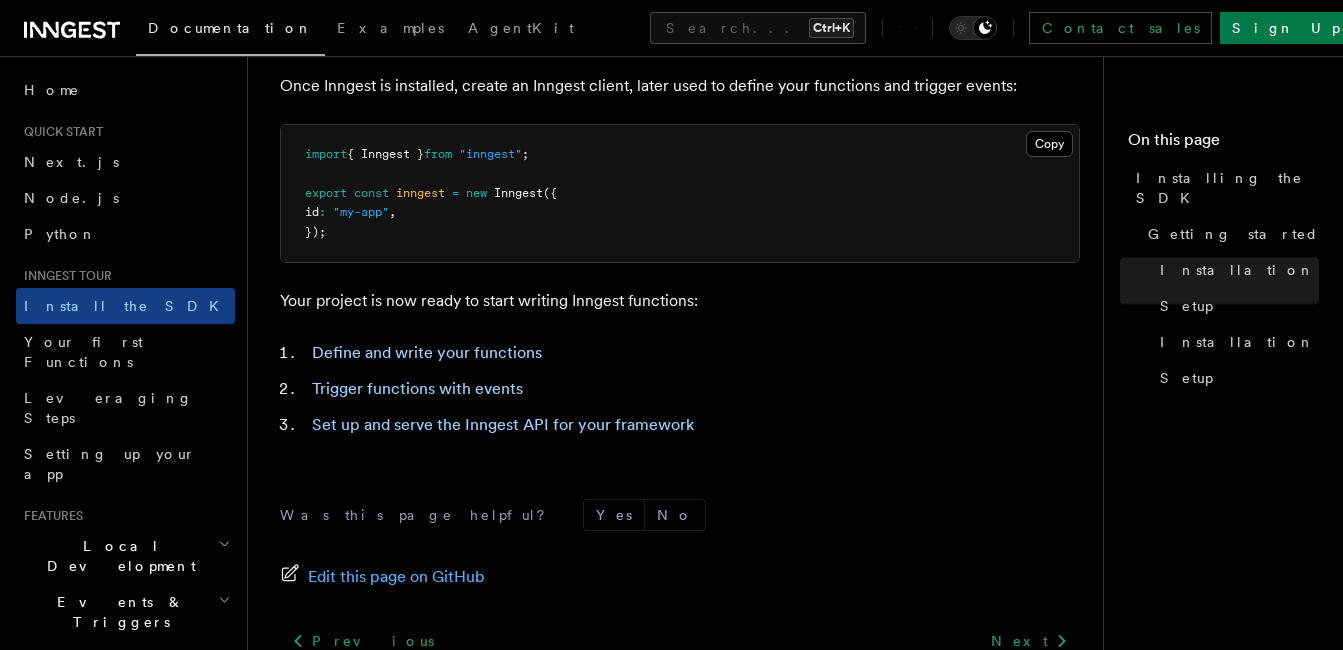 scroll, scrollTop: 832, scrollLeft: 0, axis: vertical 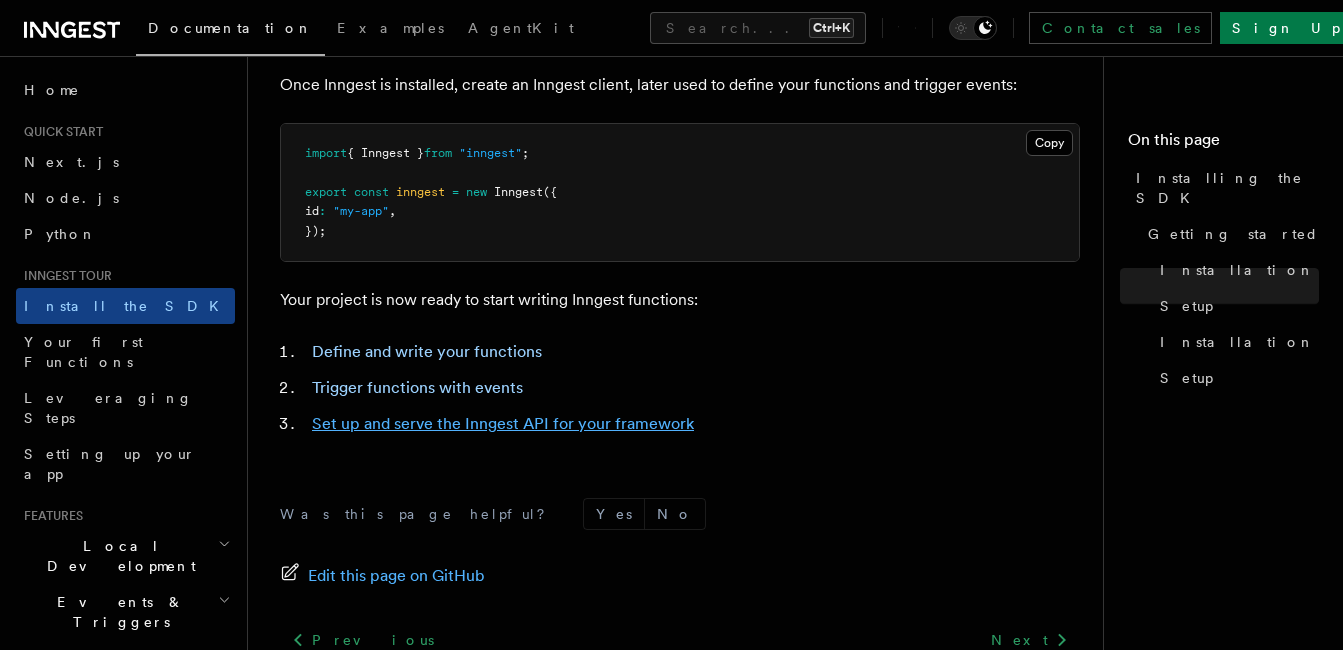 click on "Set up and serve the Inngest API for your framework" at bounding box center [503, 423] 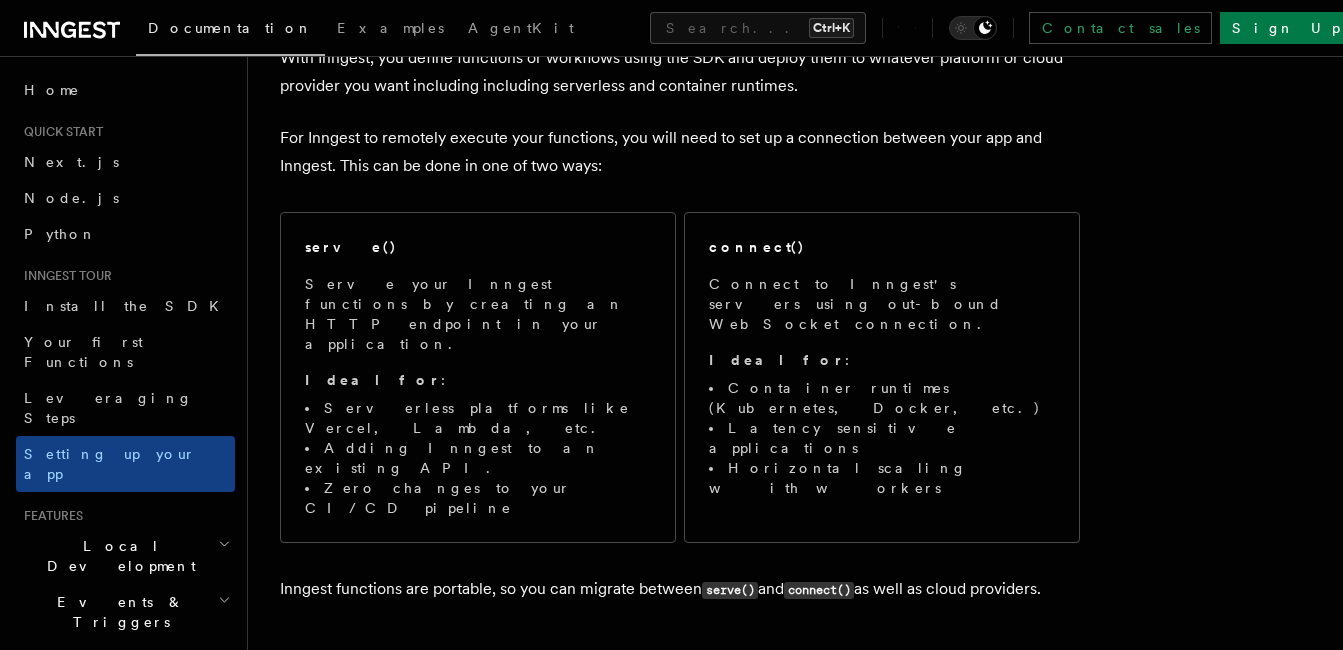 scroll, scrollTop: 300, scrollLeft: 0, axis: vertical 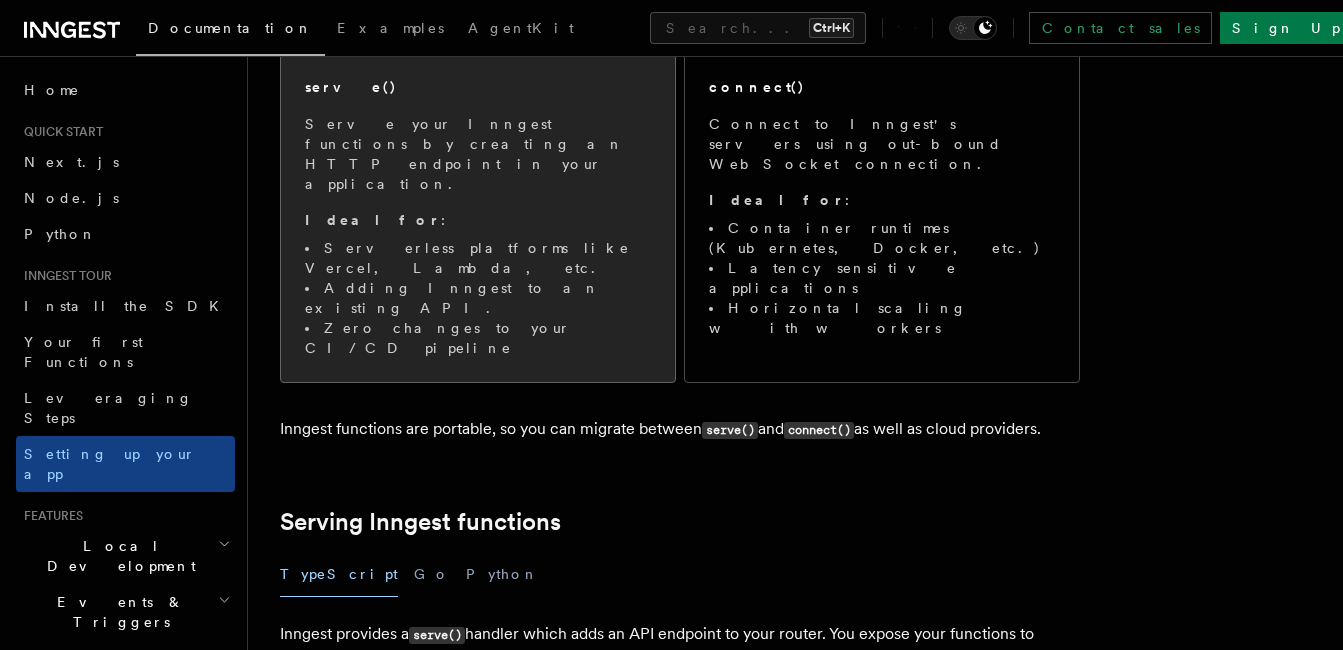 click on "Zero changes to your CI/CD pipeline" at bounding box center [478, 338] 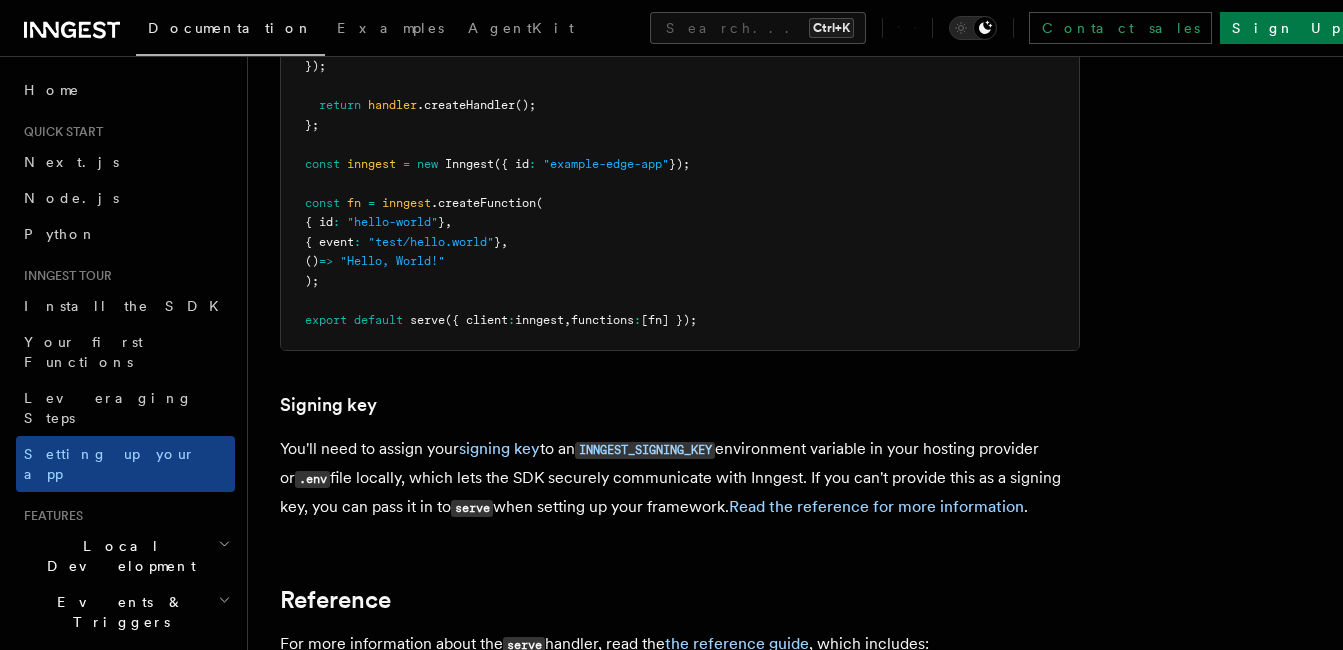 scroll, scrollTop: 16800, scrollLeft: 0, axis: vertical 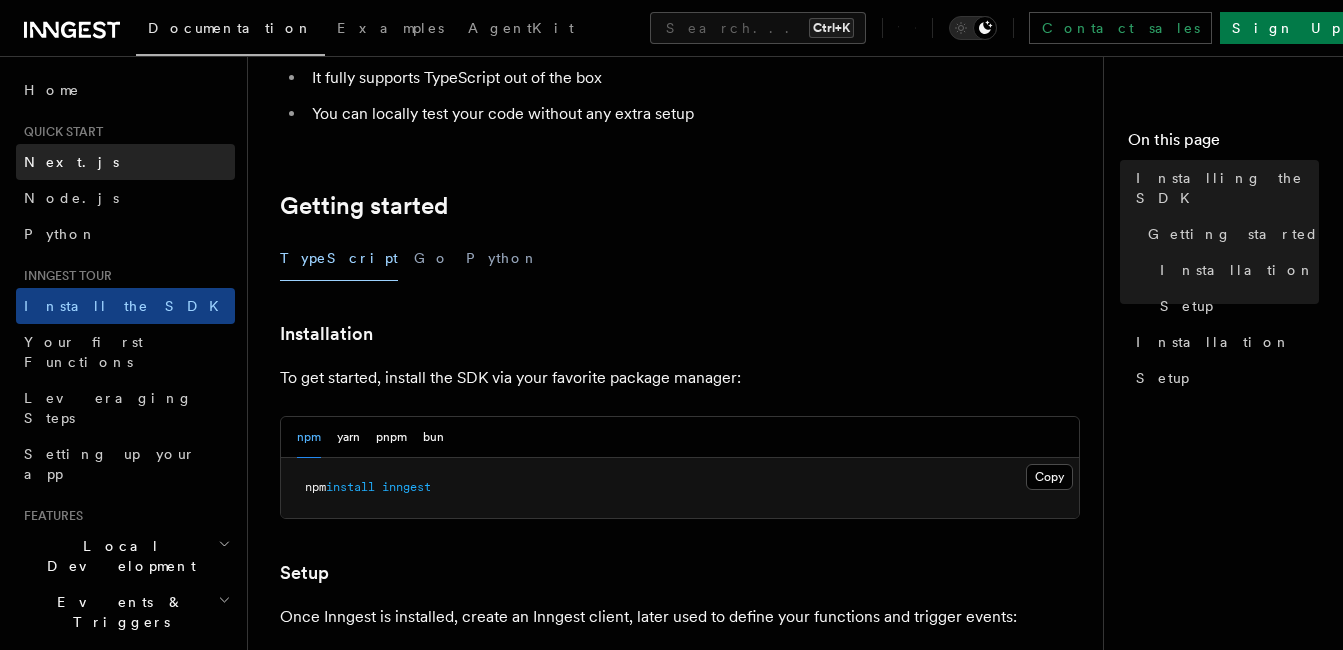 click on "Next.js" at bounding box center [71, 162] 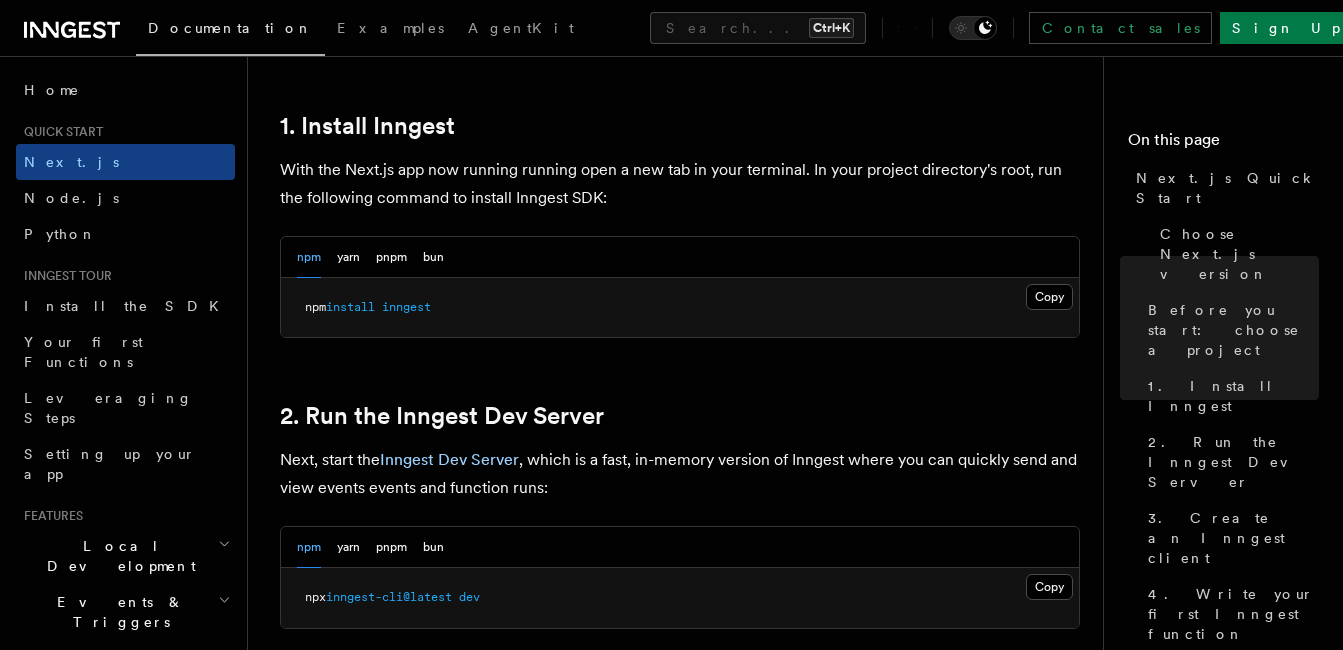scroll, scrollTop: 1100, scrollLeft: 0, axis: vertical 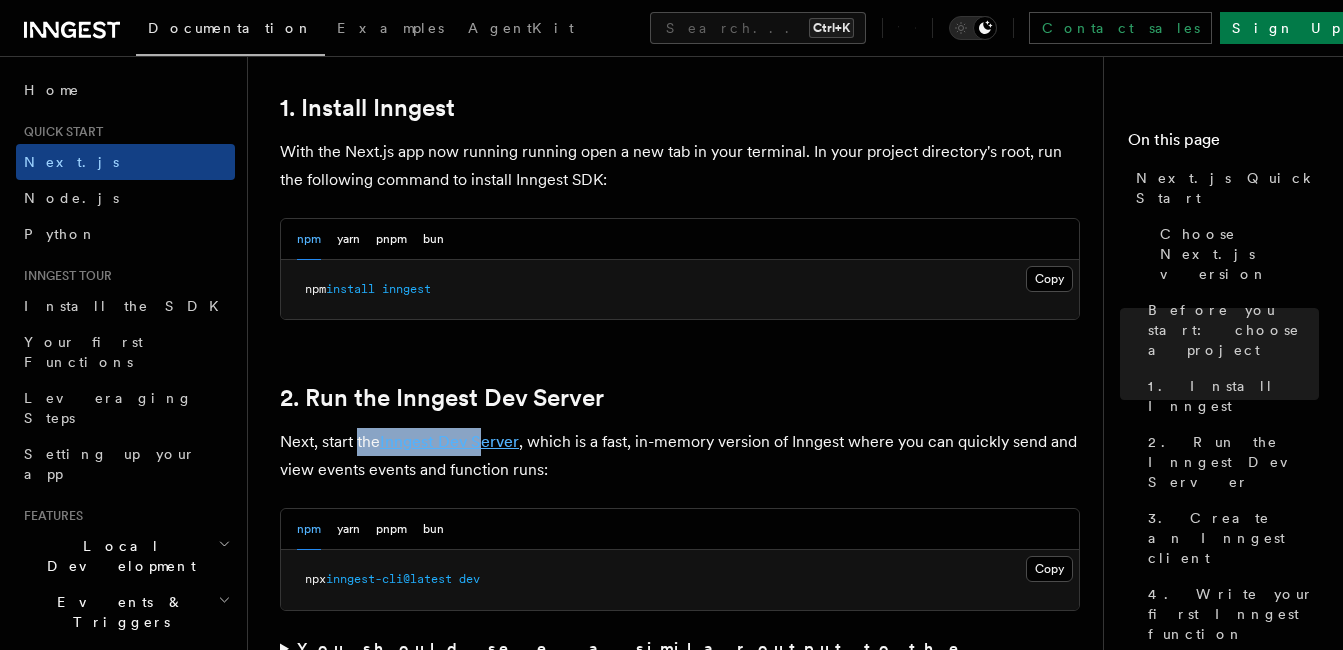 drag, startPoint x: 356, startPoint y: 444, endPoint x: 481, endPoint y: 441, distance: 125.035995 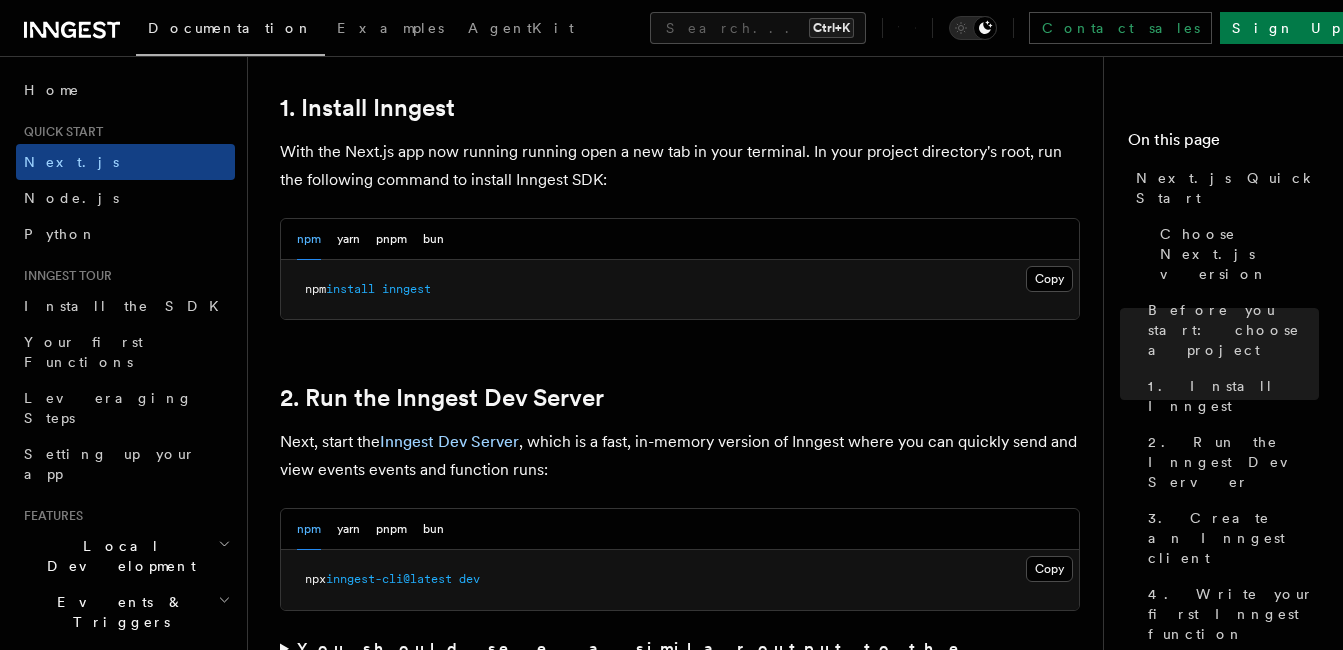 drag, startPoint x: 481, startPoint y: 441, endPoint x: 630, endPoint y: 462, distance: 150.4726 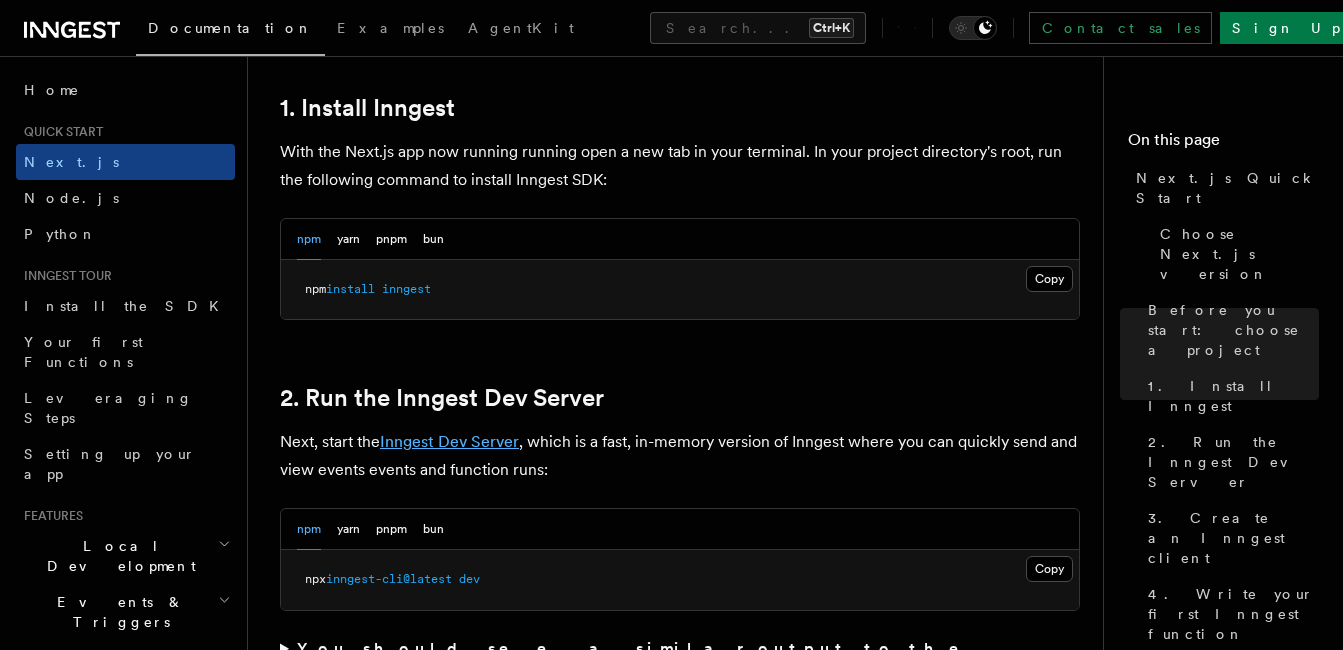click on "Inngest Dev Server" at bounding box center [449, 441] 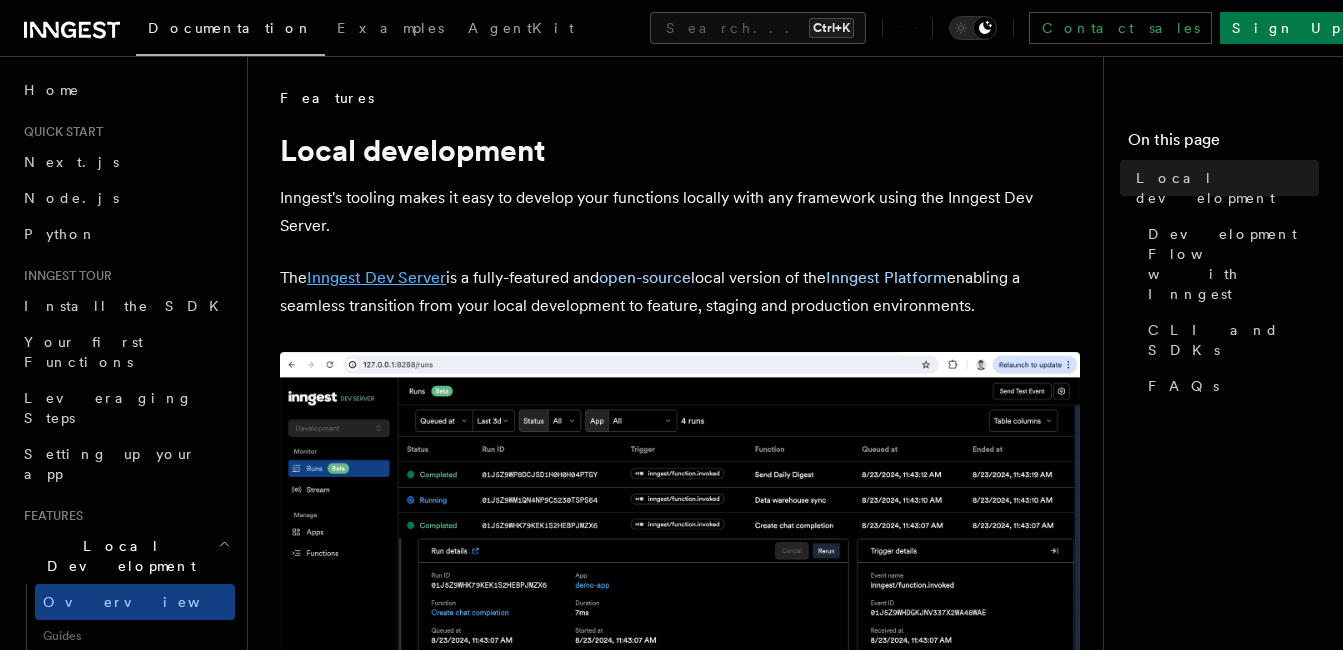 click on "Inngest Dev Server" at bounding box center (376, 277) 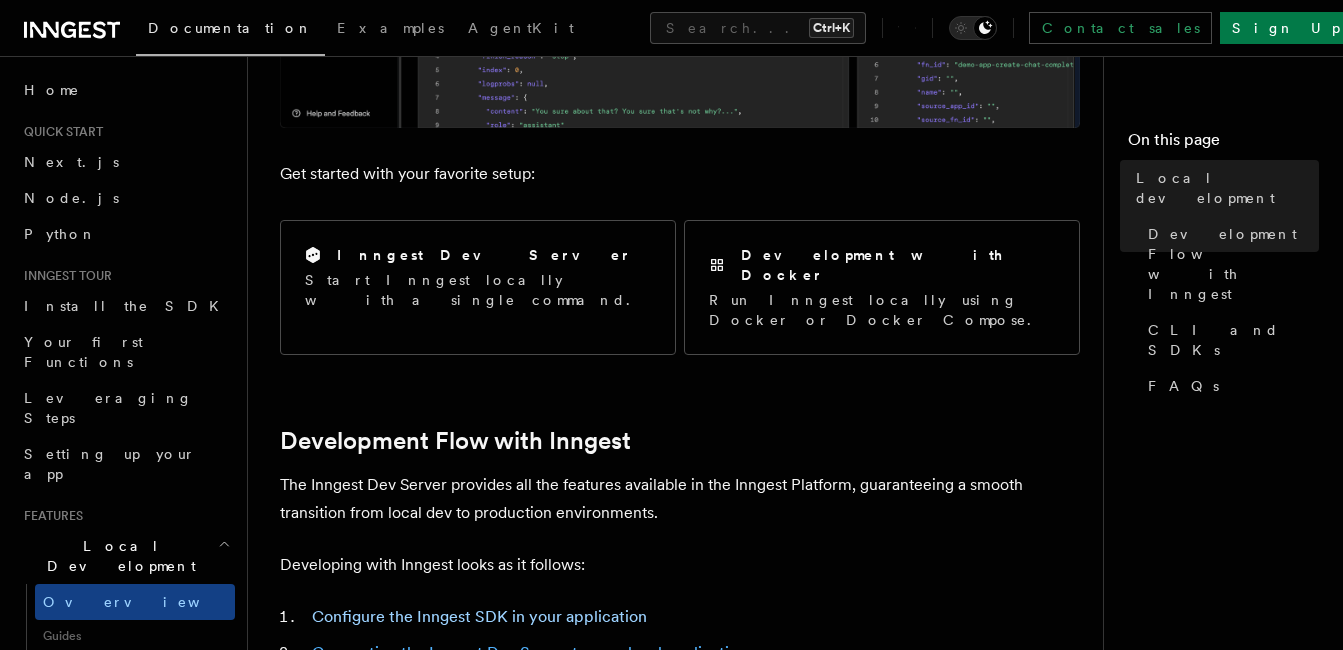 scroll, scrollTop: 700, scrollLeft: 0, axis: vertical 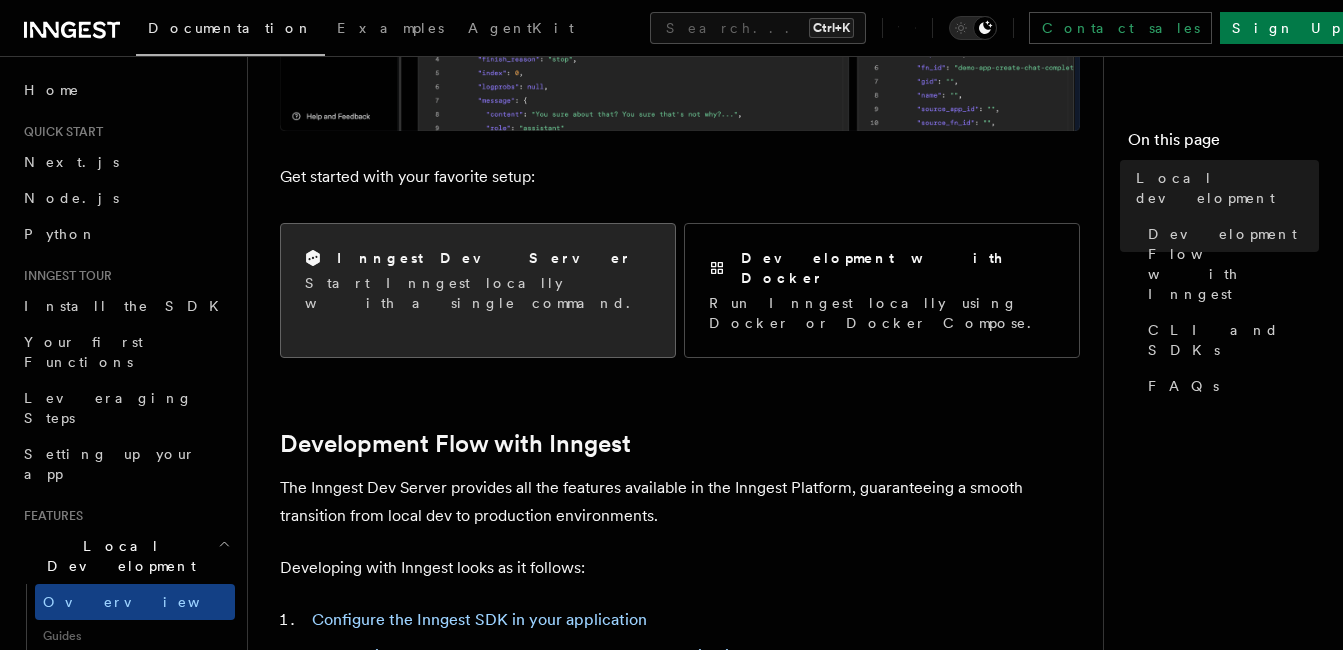 click on "Inngest Dev Server Start Inngest locally with a single command." at bounding box center [478, 280] 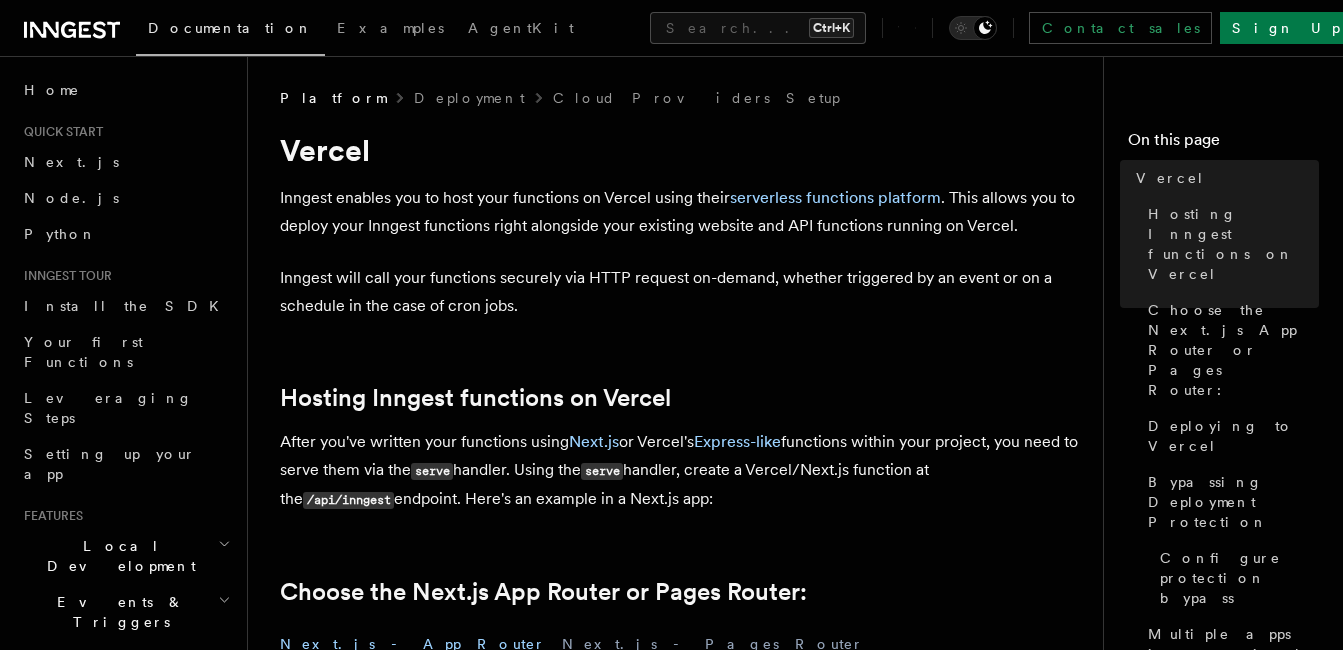 scroll, scrollTop: 0, scrollLeft: 0, axis: both 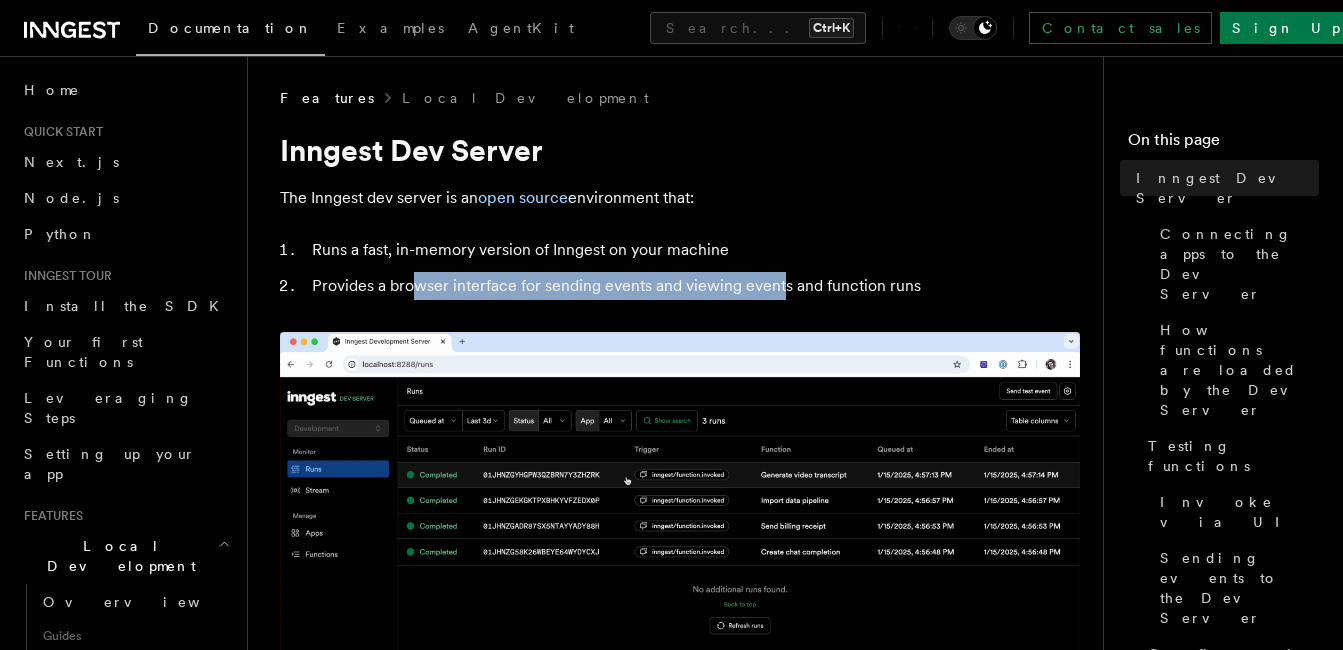 drag, startPoint x: 428, startPoint y: 290, endPoint x: 777, endPoint y: 290, distance: 349 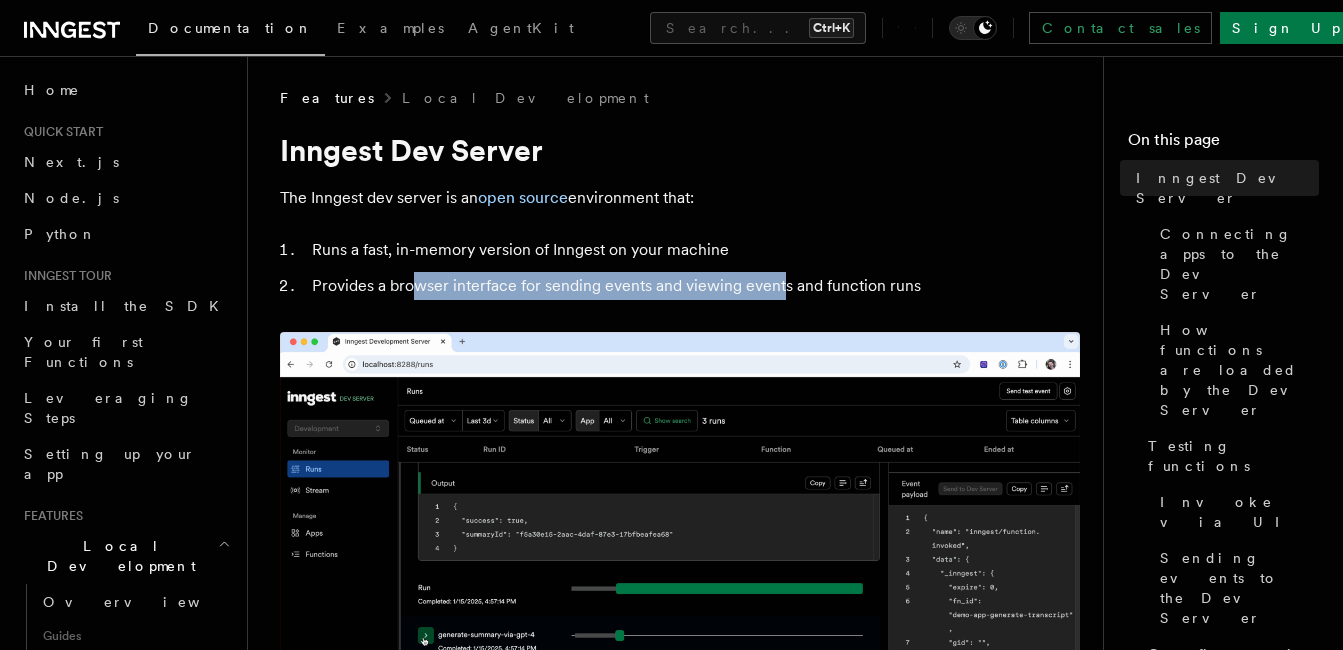 click on "Provides a browser interface for sending events and viewing events and function runs" at bounding box center [693, 286] 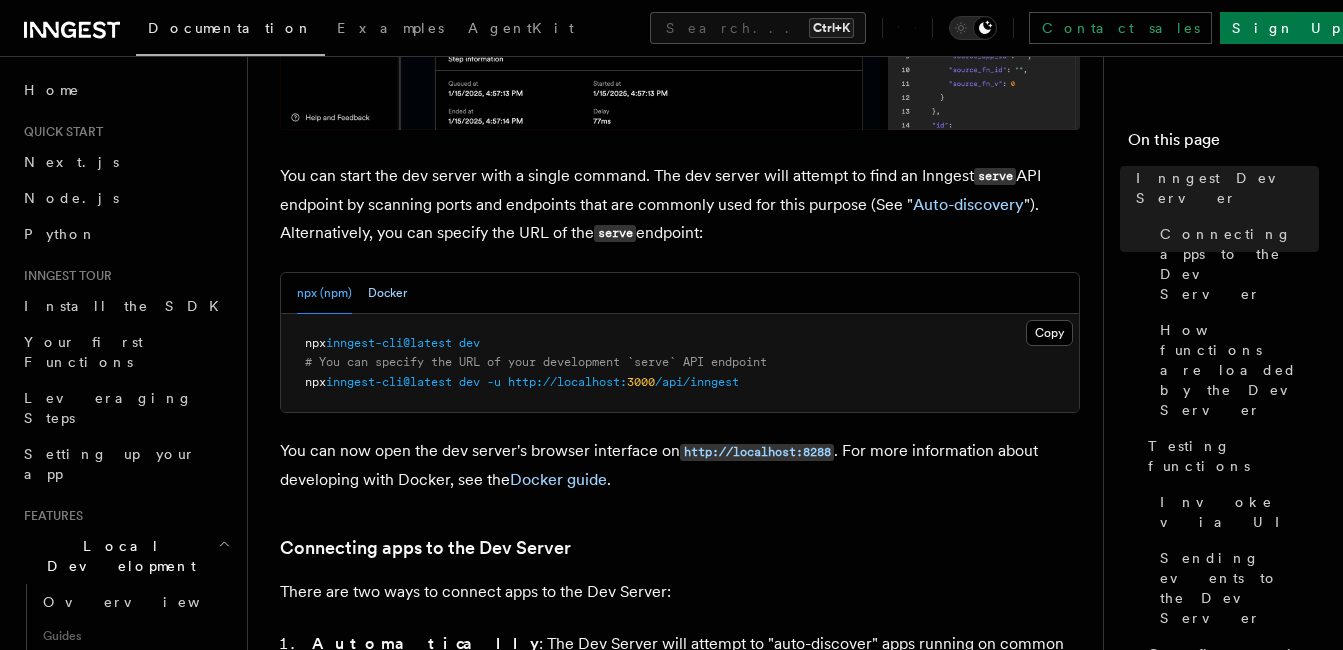 scroll, scrollTop: 700, scrollLeft: 0, axis: vertical 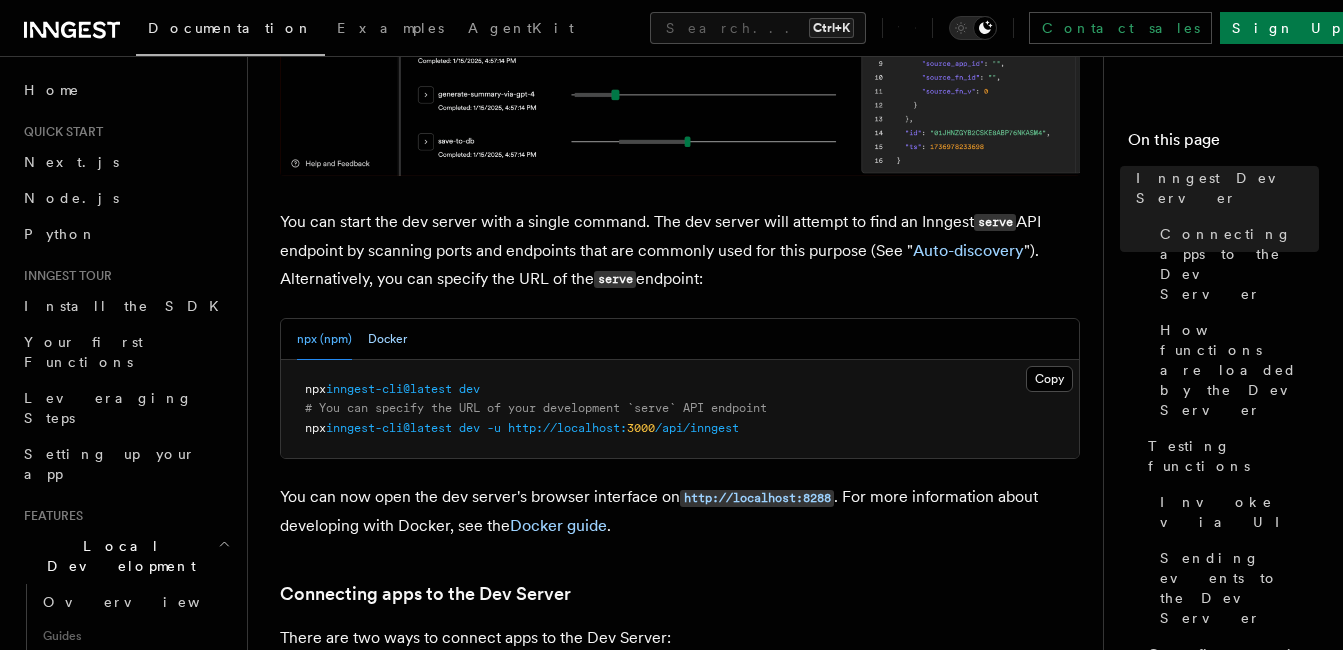 click on "Docker" at bounding box center (387, 339) 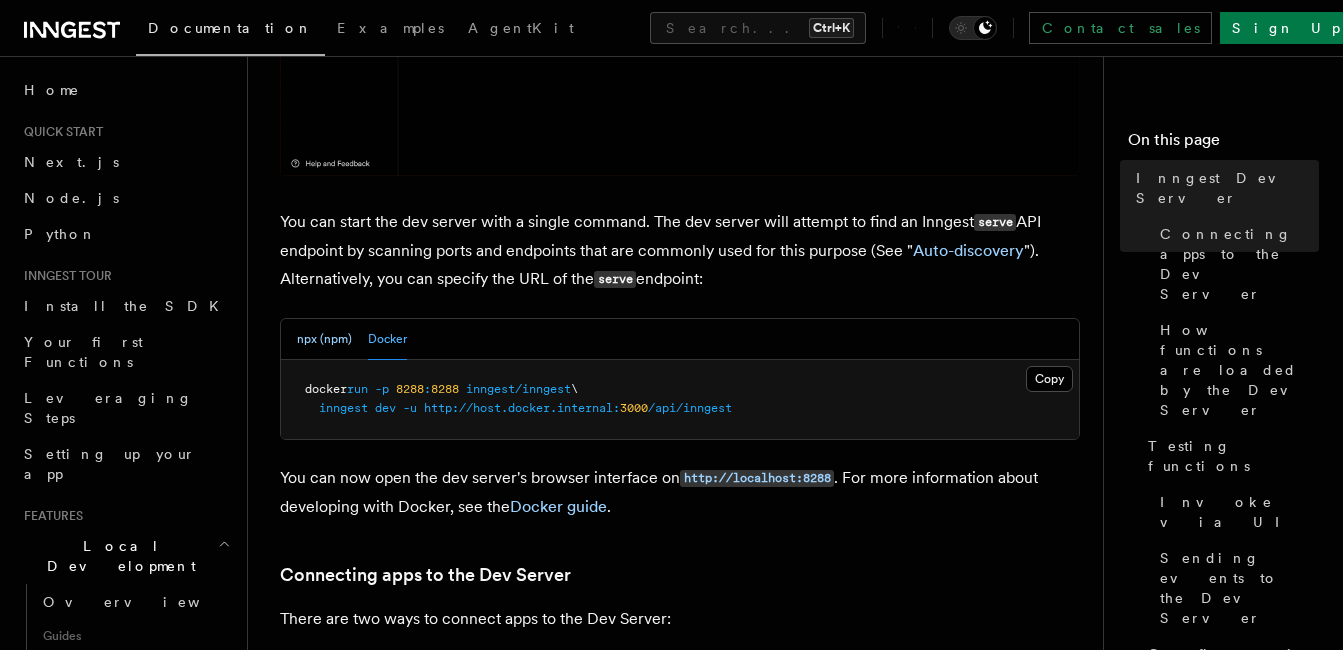click on "npx (npm)" at bounding box center [324, 339] 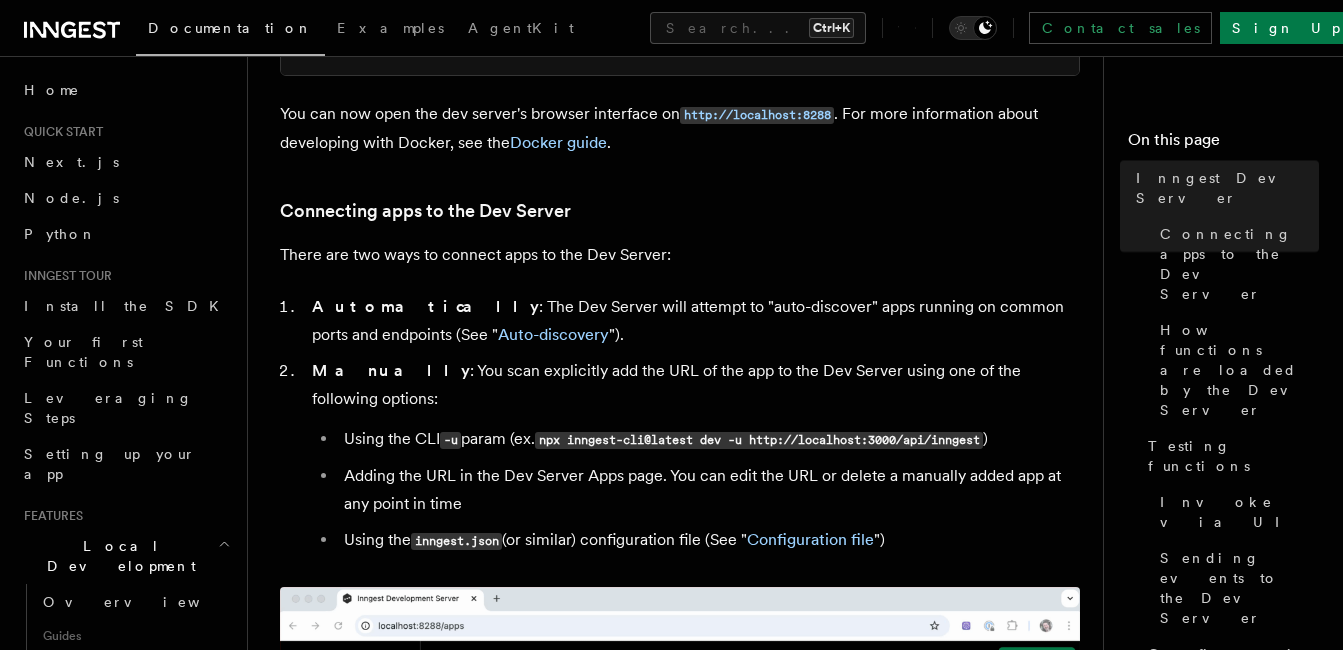 scroll, scrollTop: 1300, scrollLeft: 0, axis: vertical 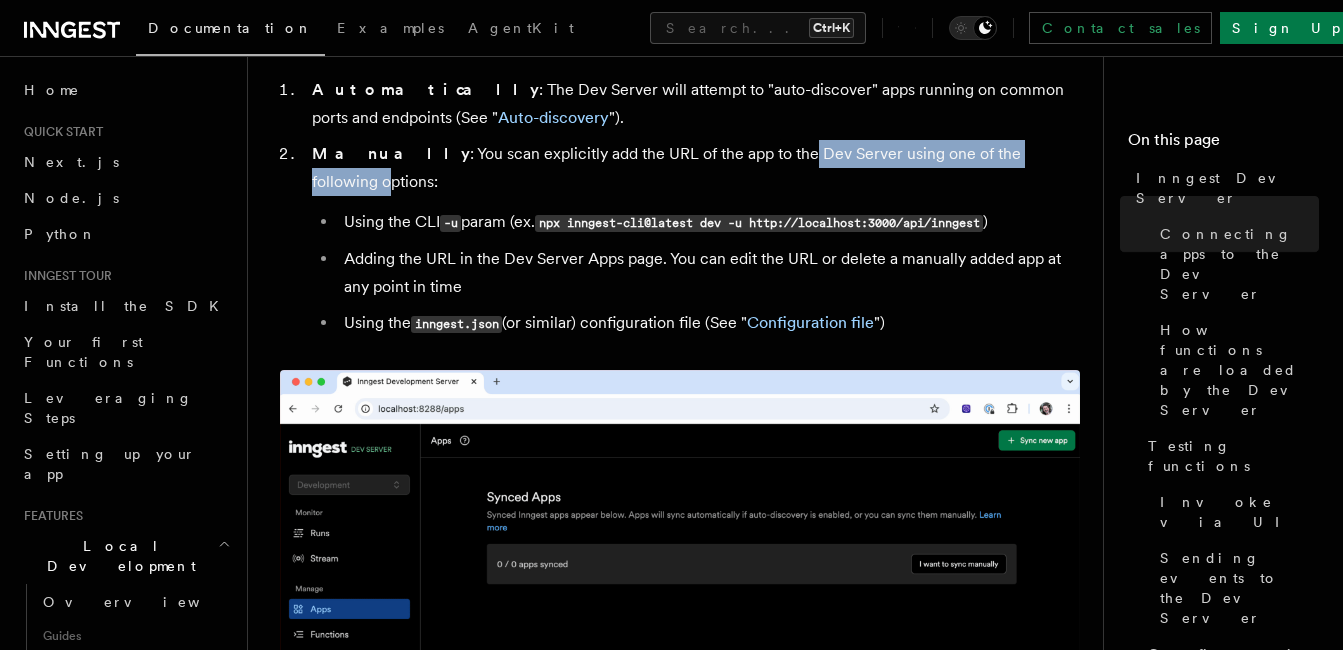 drag, startPoint x: 738, startPoint y: 161, endPoint x: 1013, endPoint y: 156, distance: 275.04544 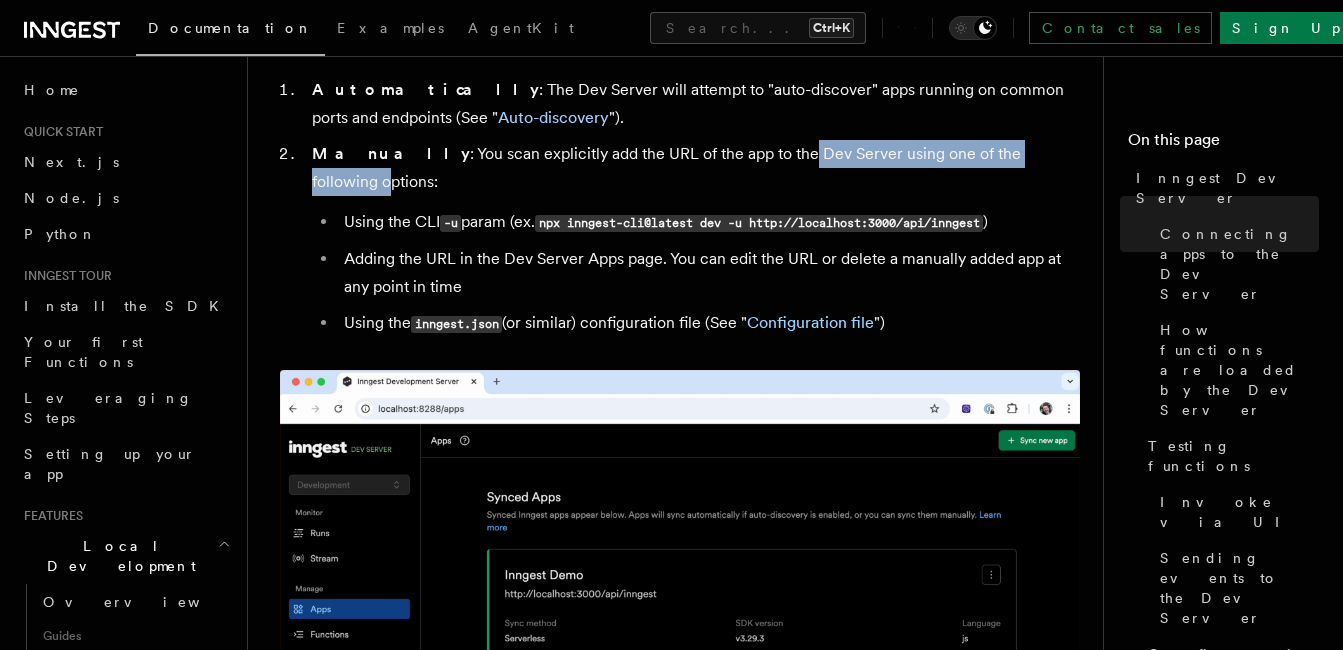 click on "Manually : You scan explicitly add the URL of the app to the Dev Server using one of the following options:
Using the CLI  -u  param (ex.  npx inngest-cli@latest dev -u http://localhost:3000/api/inngest )
Adding the URL in the Dev Server Apps page. You can edit the URL or delete a manually added app at any point in time
Using the  inngest.json  (or similar) configuration file (See " Configuration file ")" at bounding box center [693, 239] 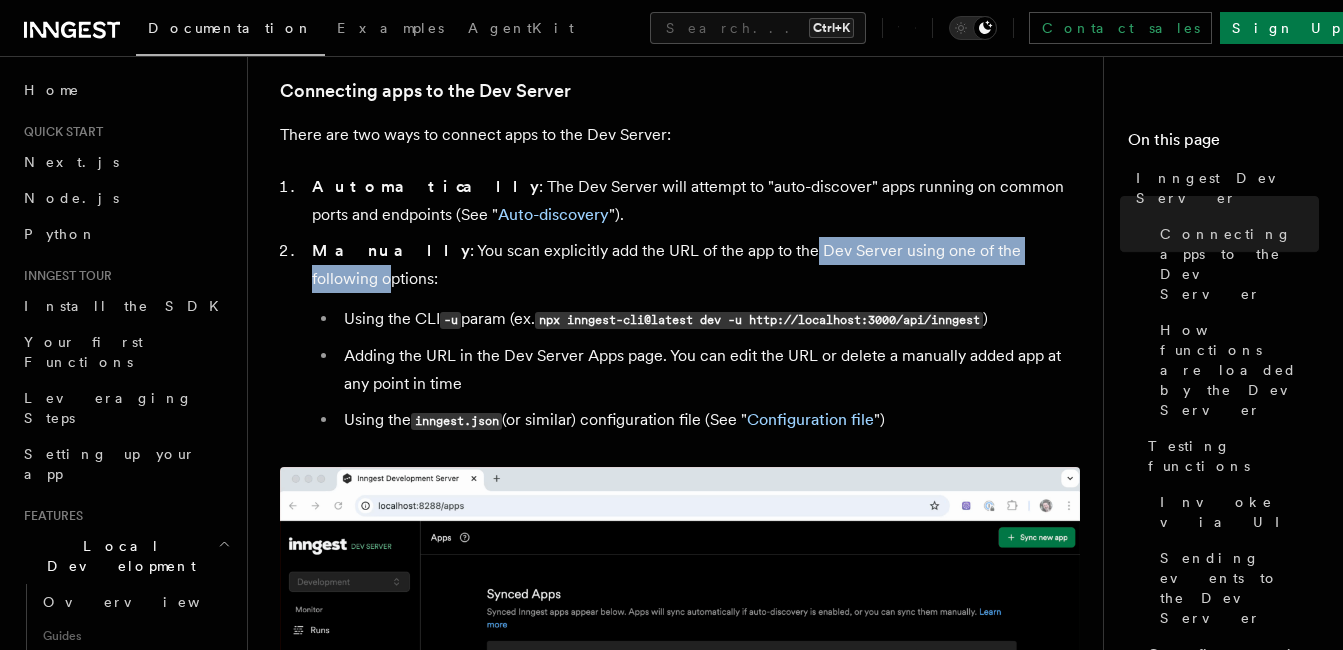 scroll, scrollTop: 1200, scrollLeft: 0, axis: vertical 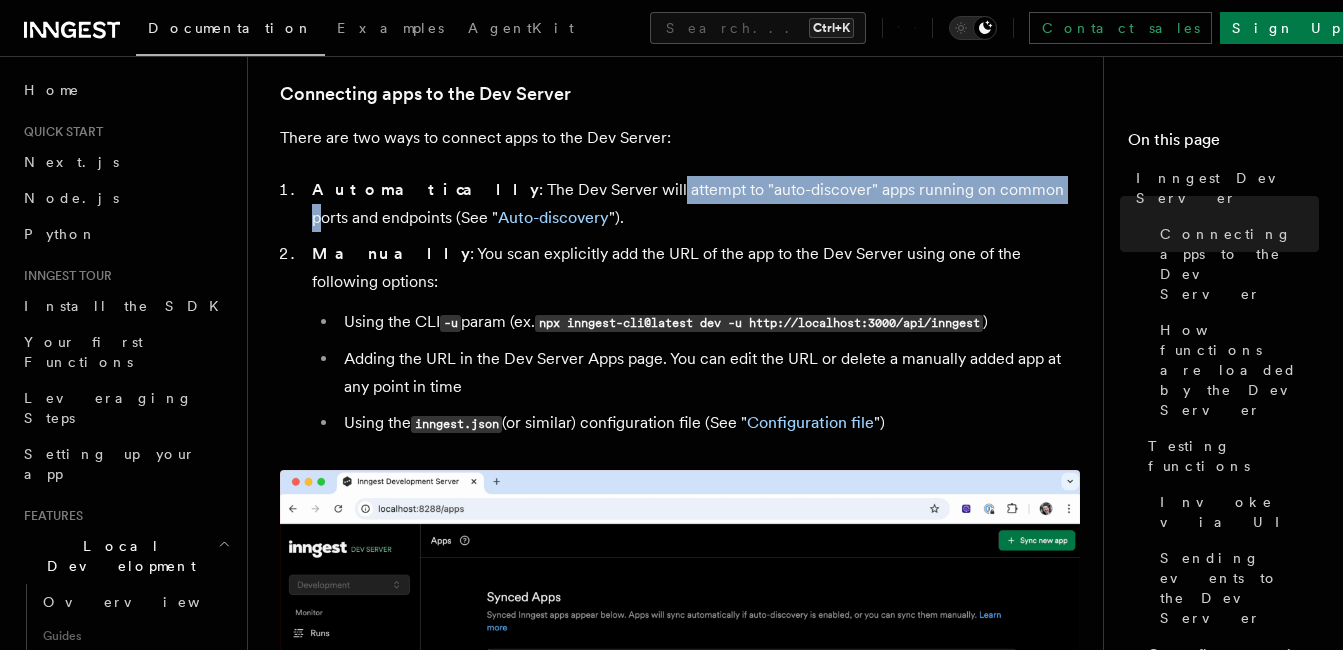 drag, startPoint x: 567, startPoint y: 195, endPoint x: 948, endPoint y: 200, distance: 381.0328 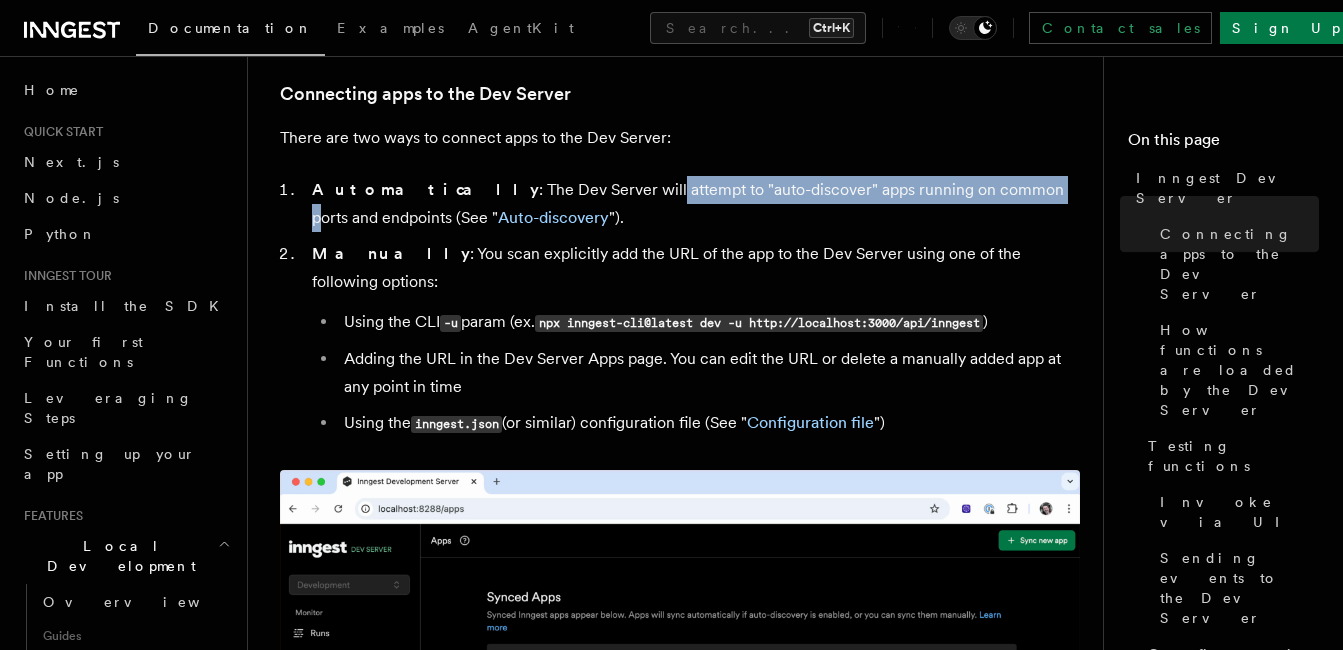 click on "Automatically : The Dev Server will attempt to "auto-discover" apps running on common ports and endpoints (See " Auto-discovery ")." at bounding box center [693, 204] 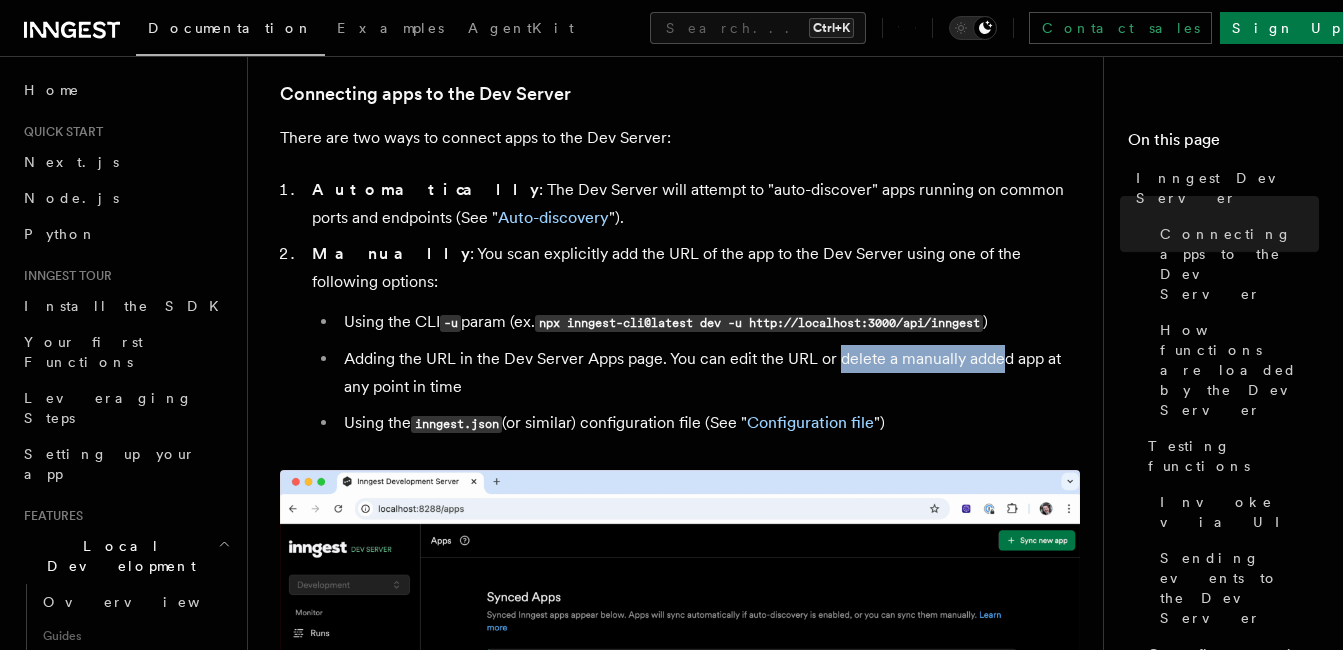 drag, startPoint x: 969, startPoint y: 324, endPoint x: 1002, endPoint y: 324, distance: 33 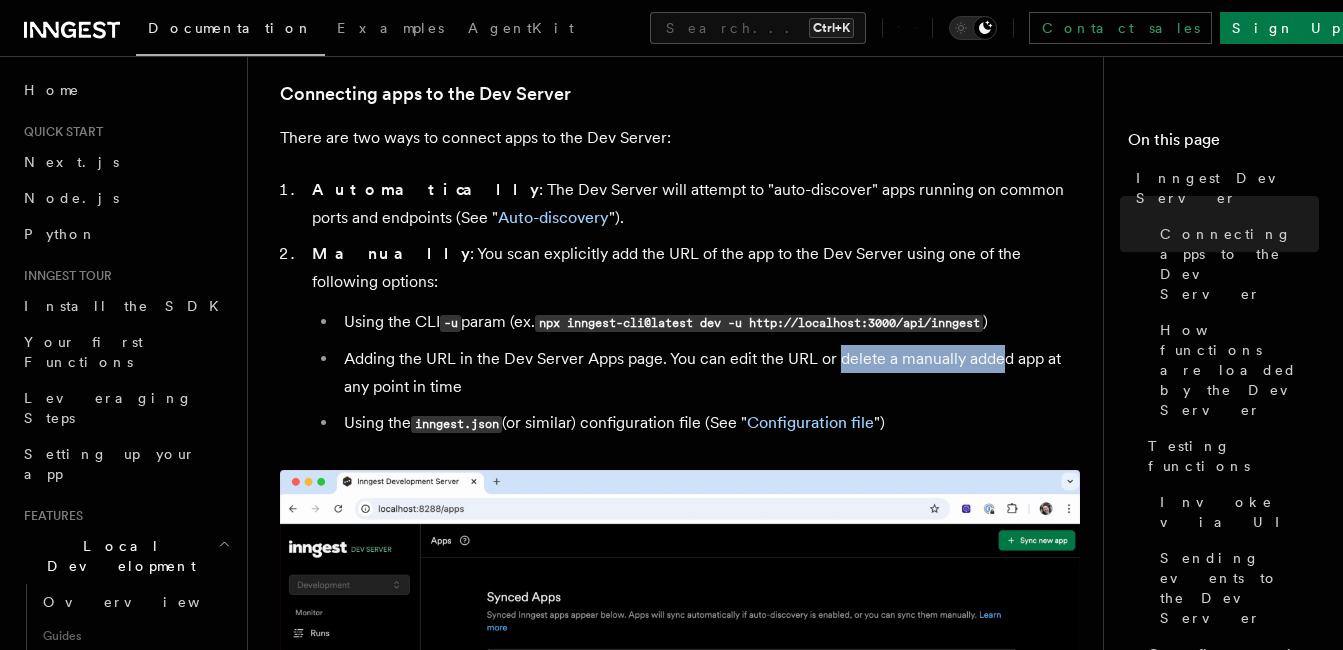 click on "Adding the URL in the Dev Server Apps page. You can edit the URL or delete a manually added app at any point in time" at bounding box center [709, 373] 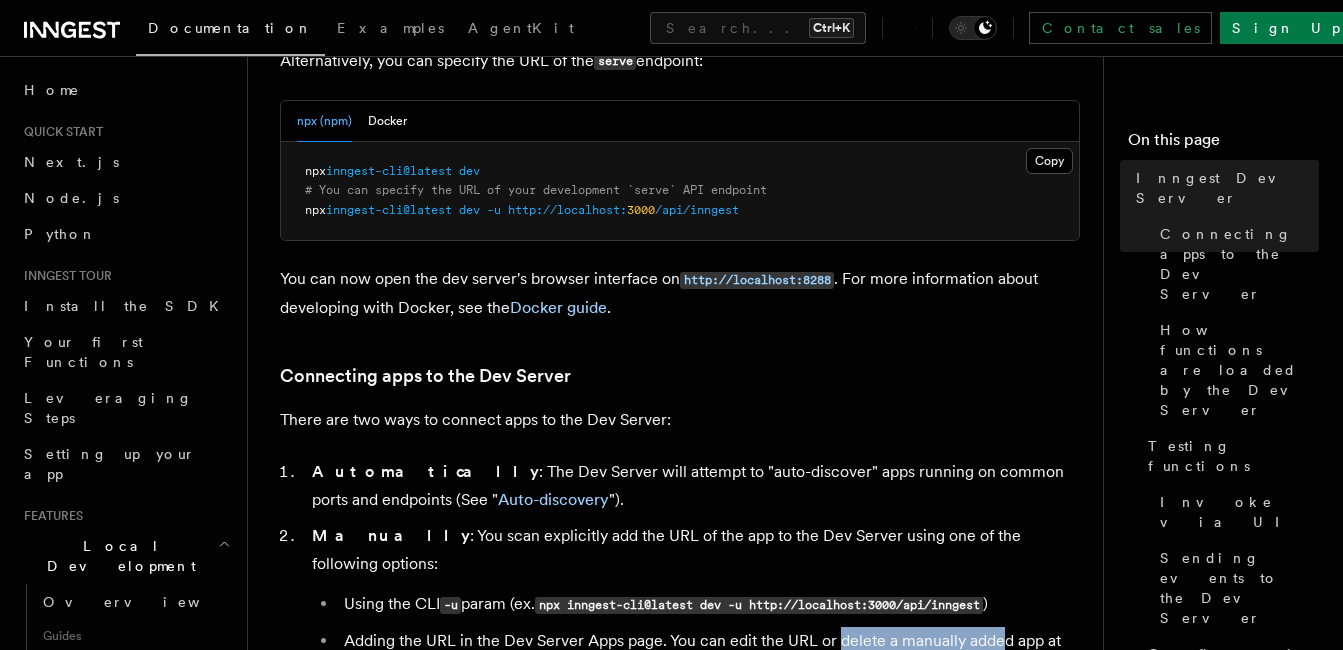 scroll, scrollTop: 900, scrollLeft: 0, axis: vertical 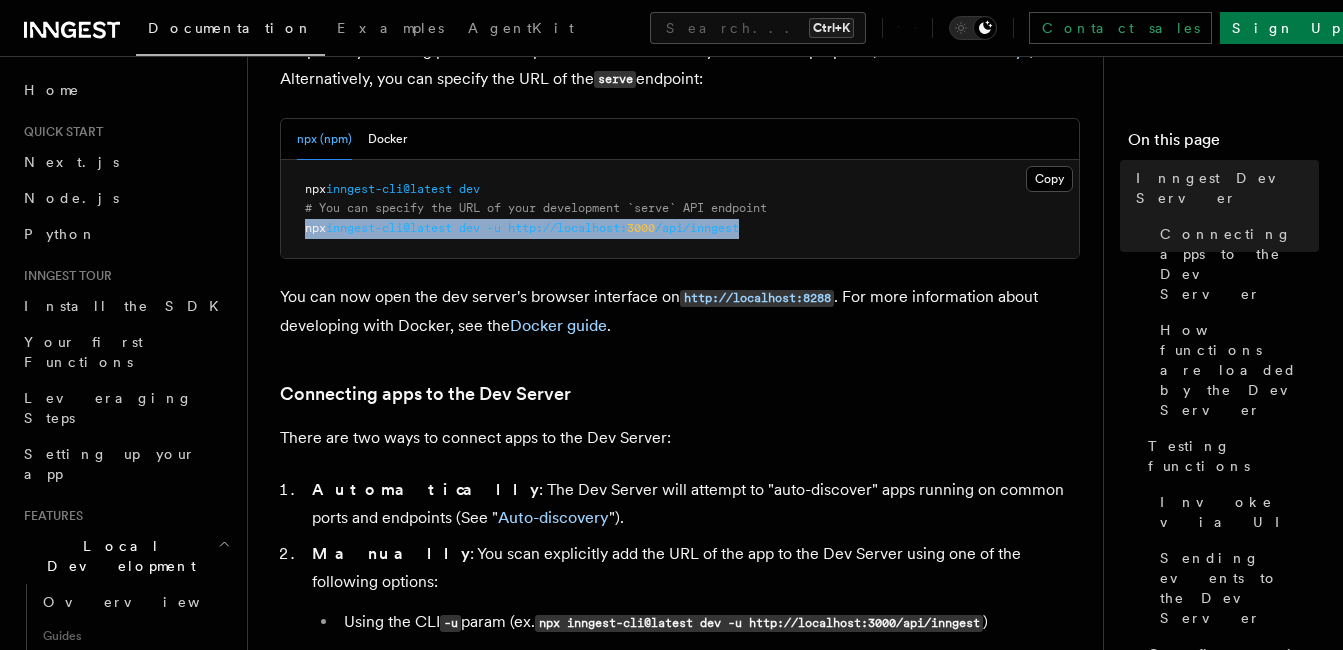 drag, startPoint x: 800, startPoint y: 233, endPoint x: 302, endPoint y: 238, distance: 498.0251 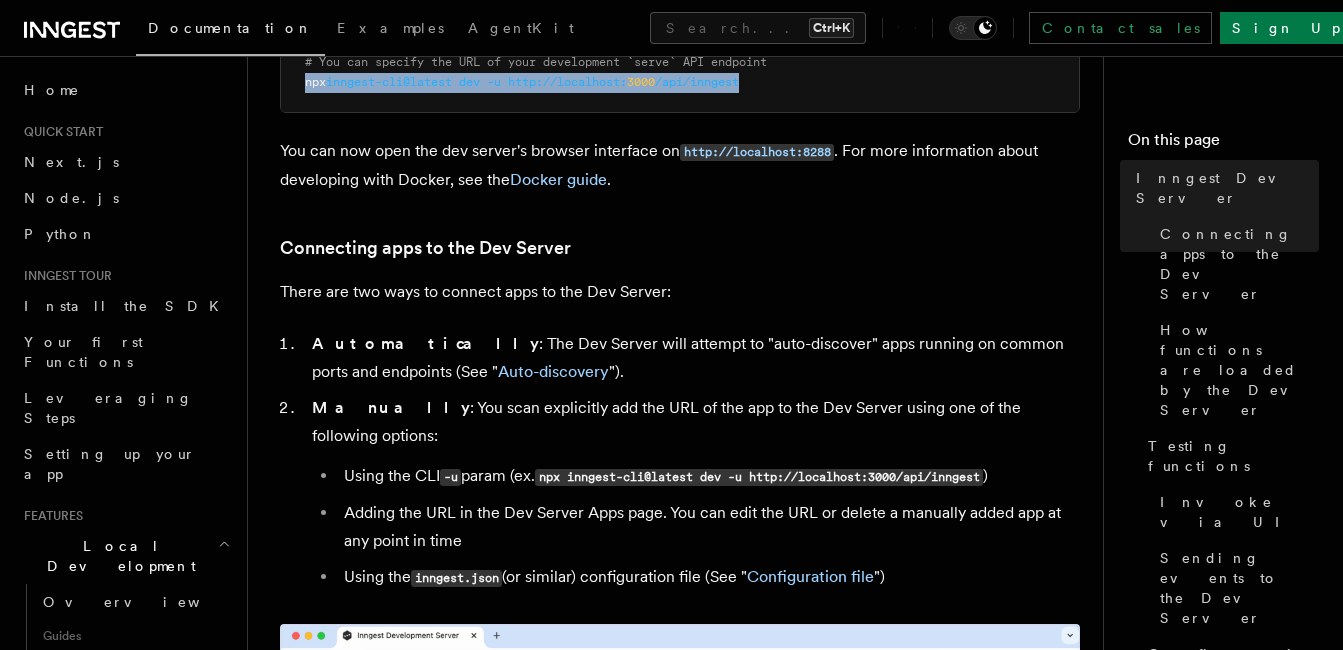 scroll, scrollTop: 1000, scrollLeft: 0, axis: vertical 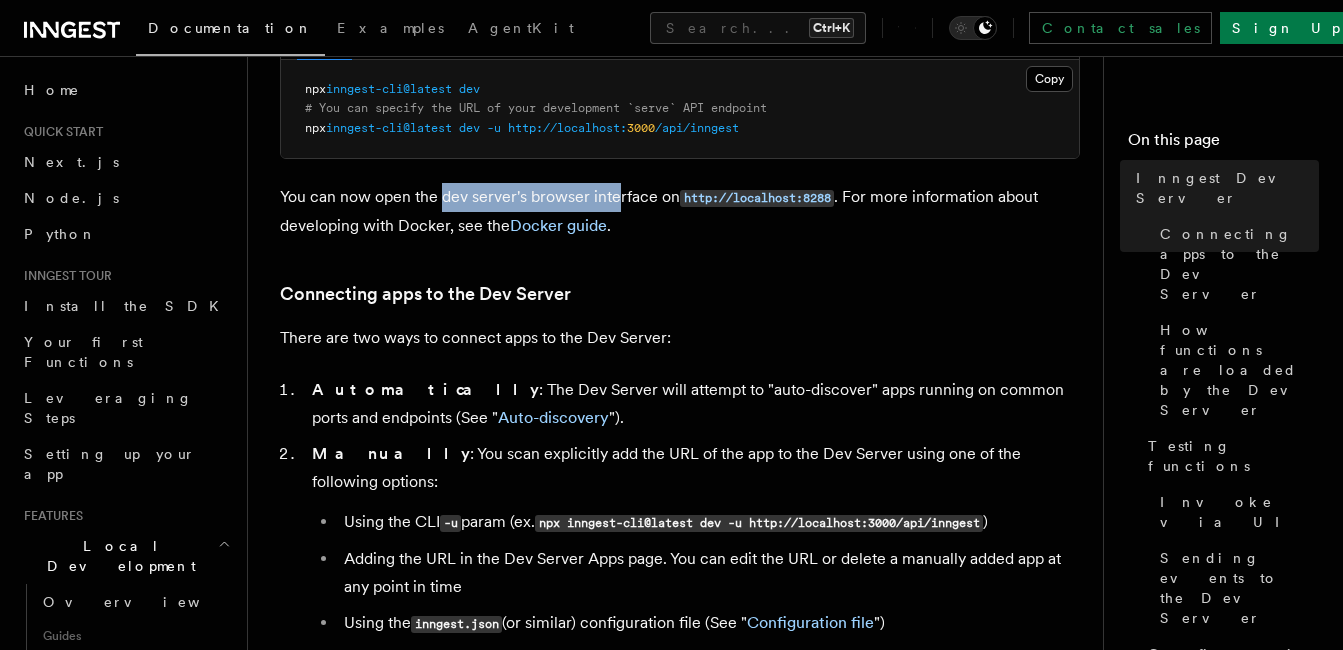 click on "You can now open the dev server's browser interface on  http://localhost:8288 . For more information about developing with Docker, see the  Docker guide ." at bounding box center [680, 211] 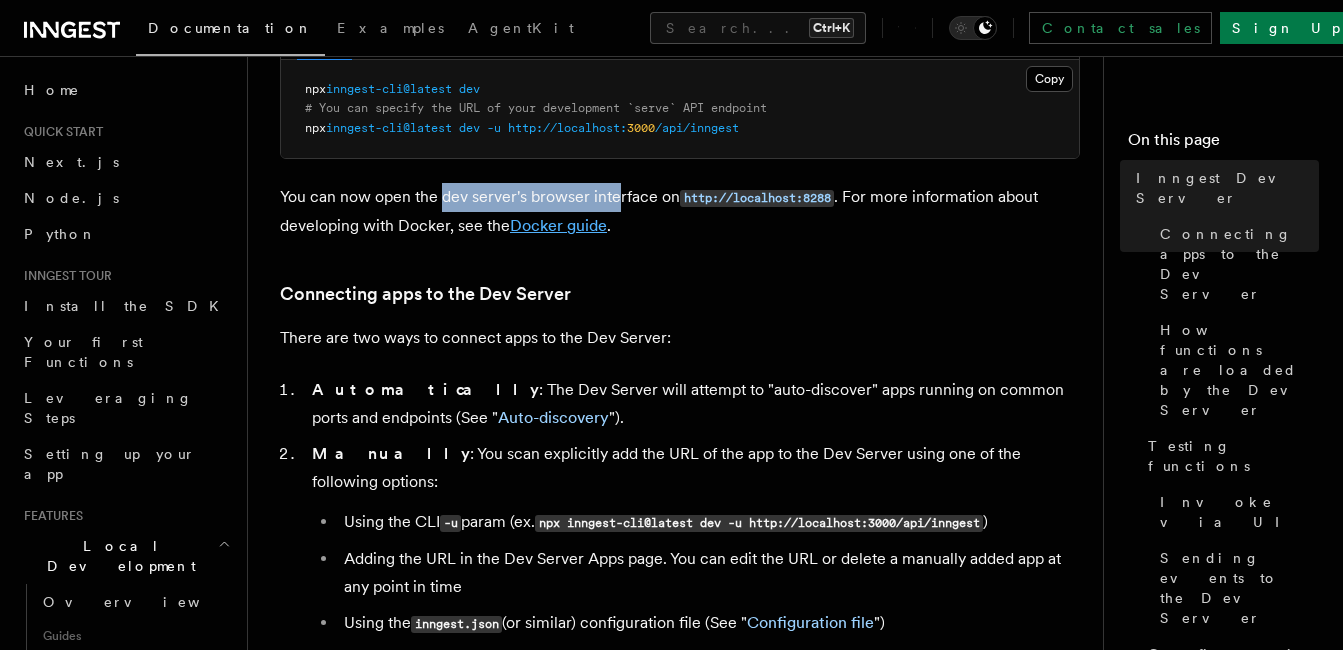 click on "Docker guide" at bounding box center [558, 225] 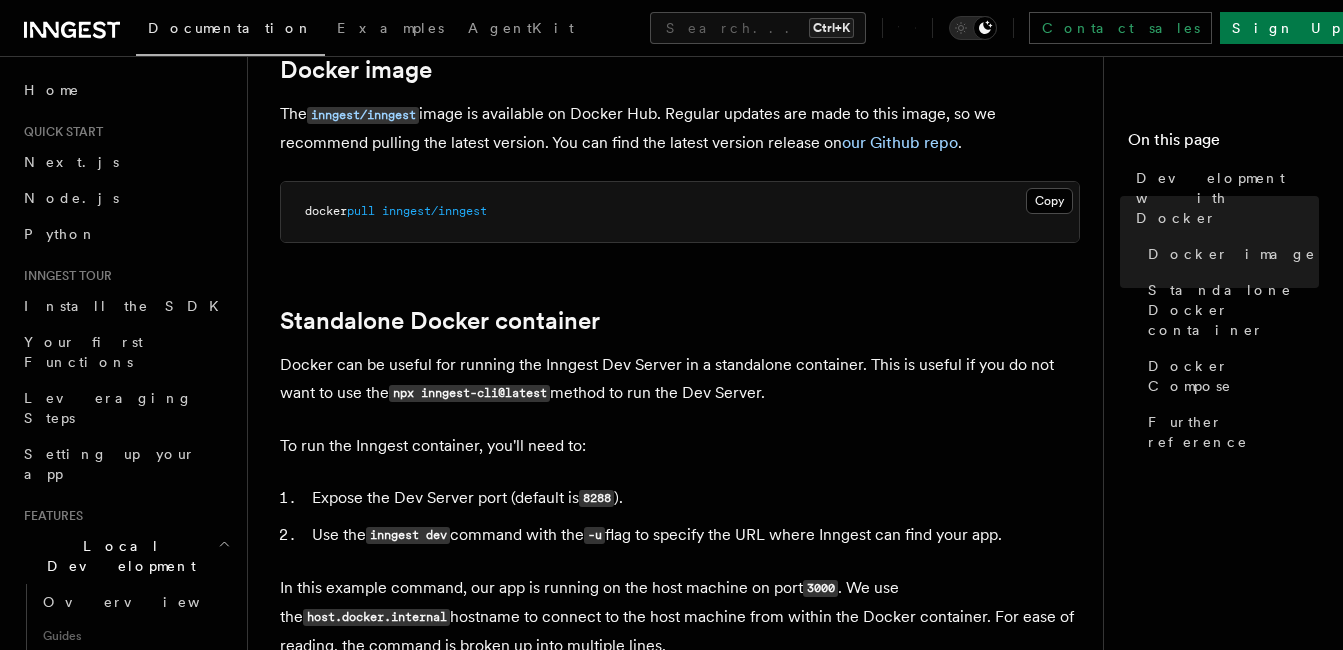 scroll, scrollTop: 400, scrollLeft: 0, axis: vertical 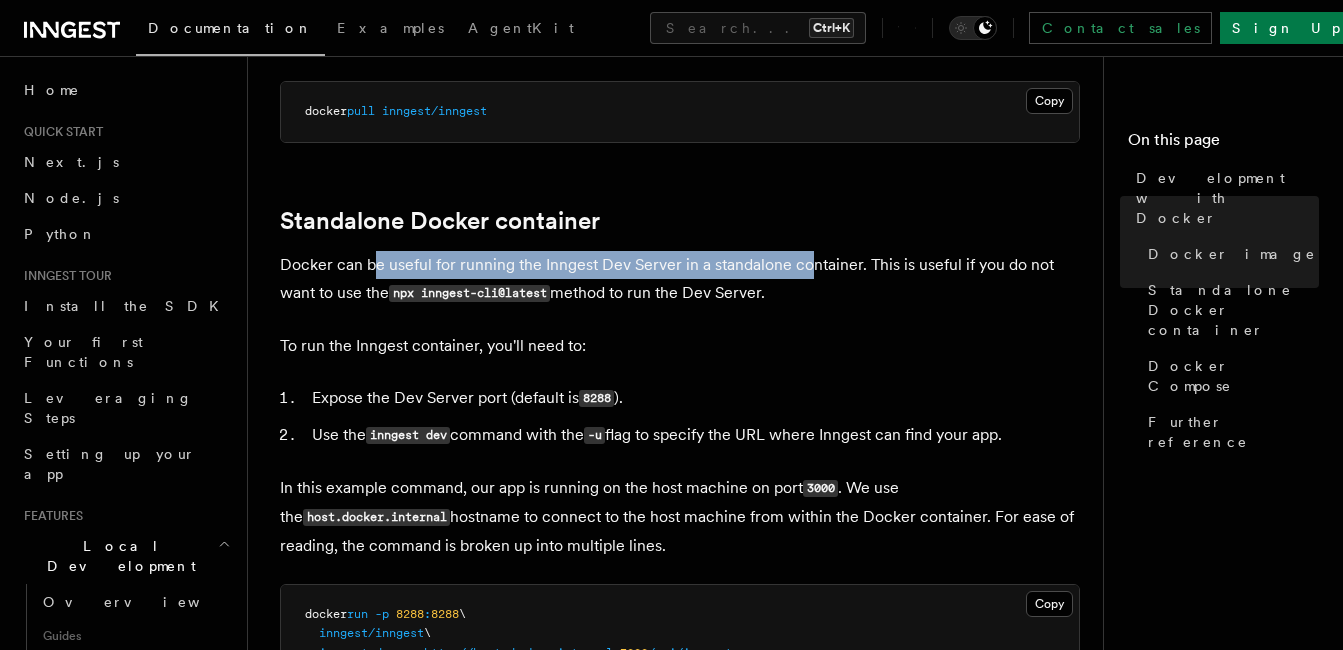 drag, startPoint x: 395, startPoint y: 266, endPoint x: 807, endPoint y: 275, distance: 412.0983 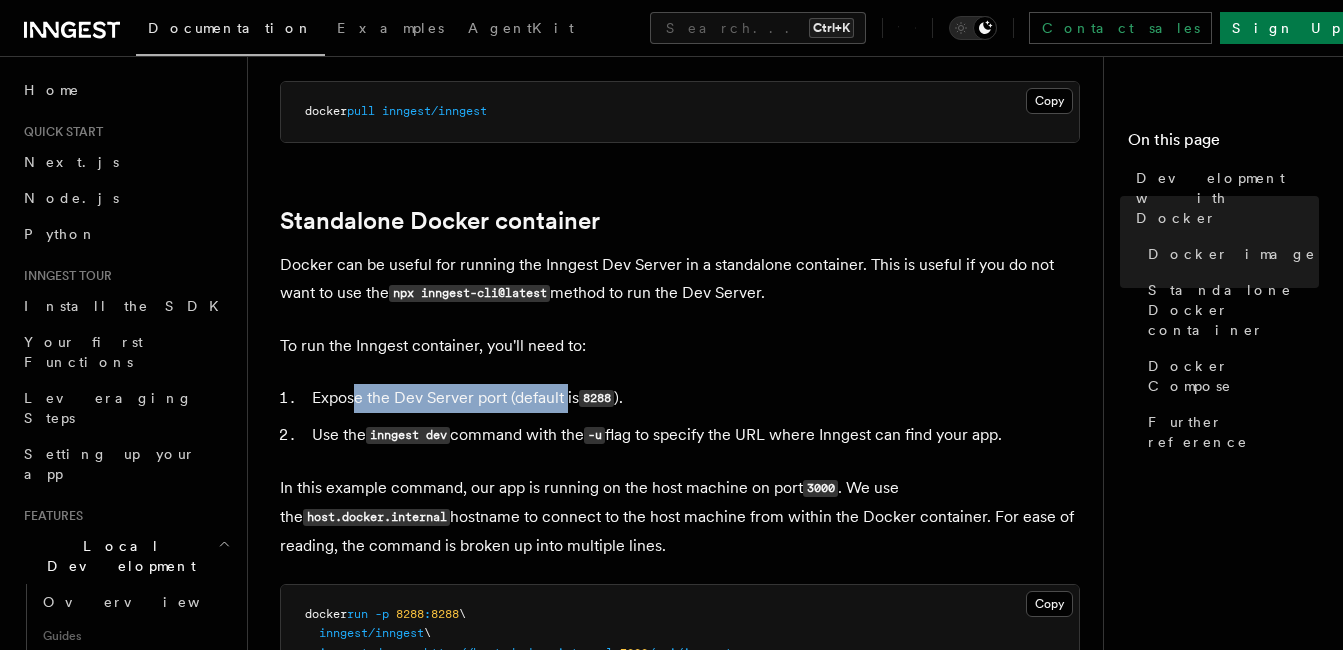 drag, startPoint x: 356, startPoint y: 396, endPoint x: 569, endPoint y: 410, distance: 213.4596 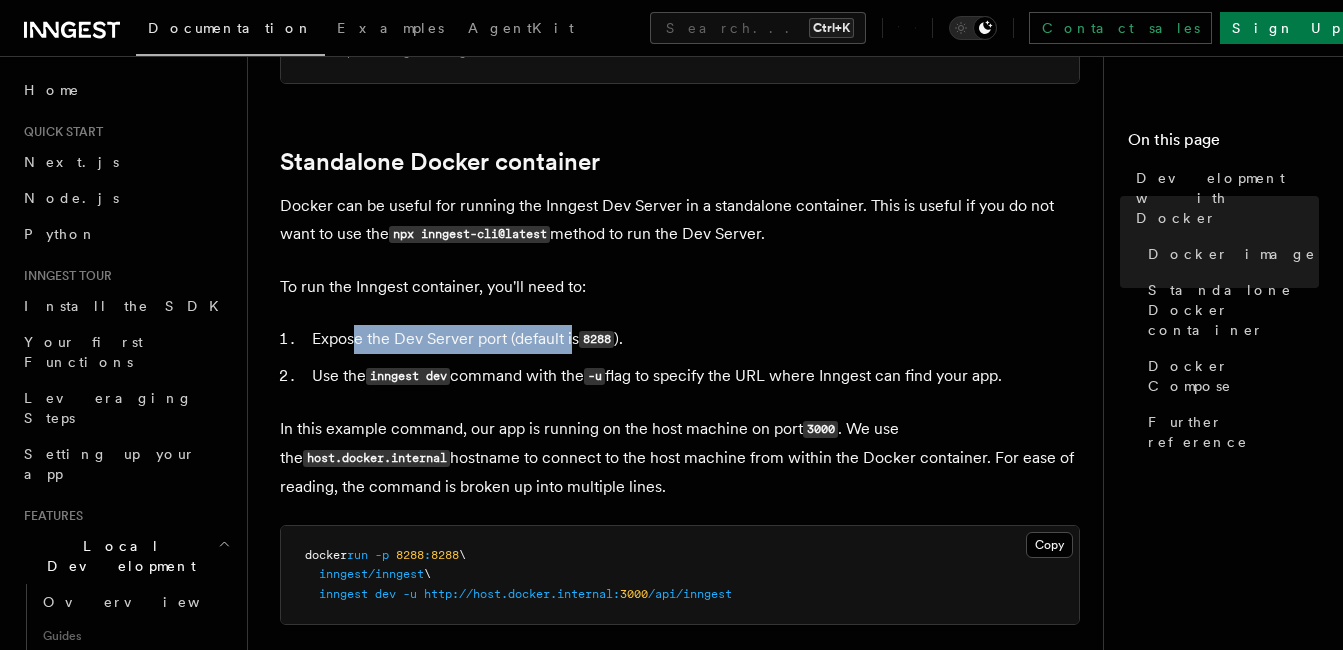 scroll, scrollTop: 500, scrollLeft: 0, axis: vertical 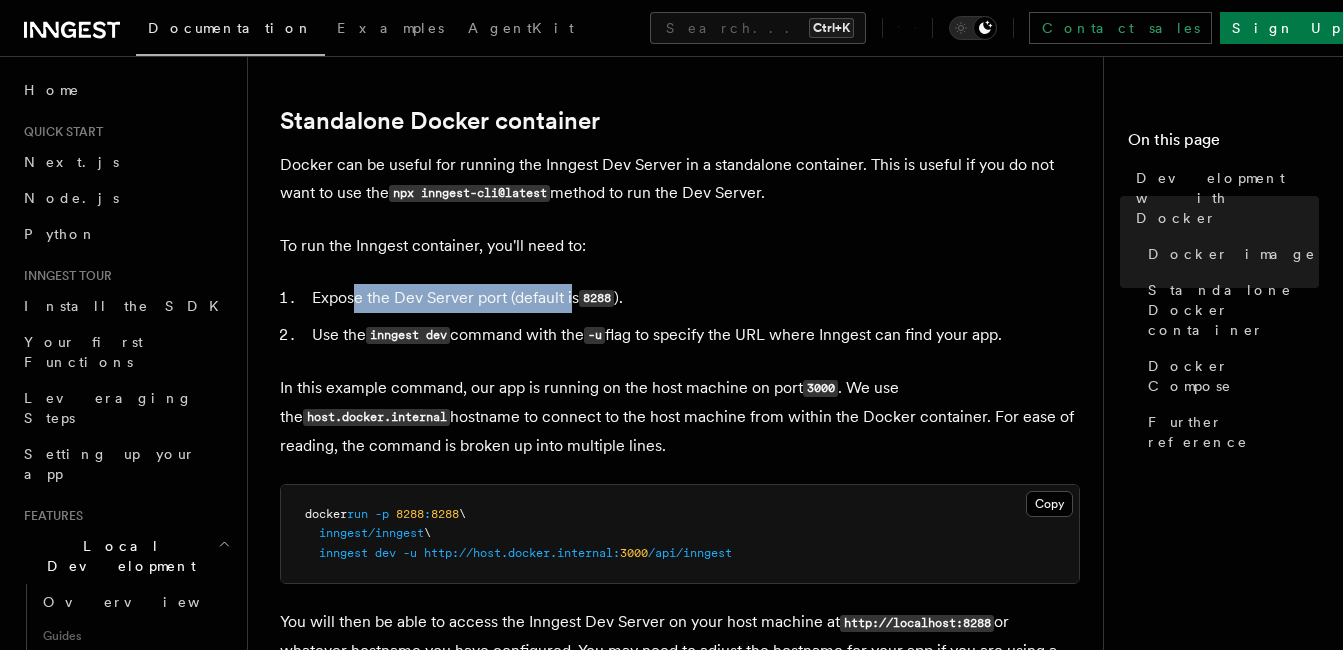 drag, startPoint x: 659, startPoint y: 336, endPoint x: 1026, endPoint y: 343, distance: 367.06674 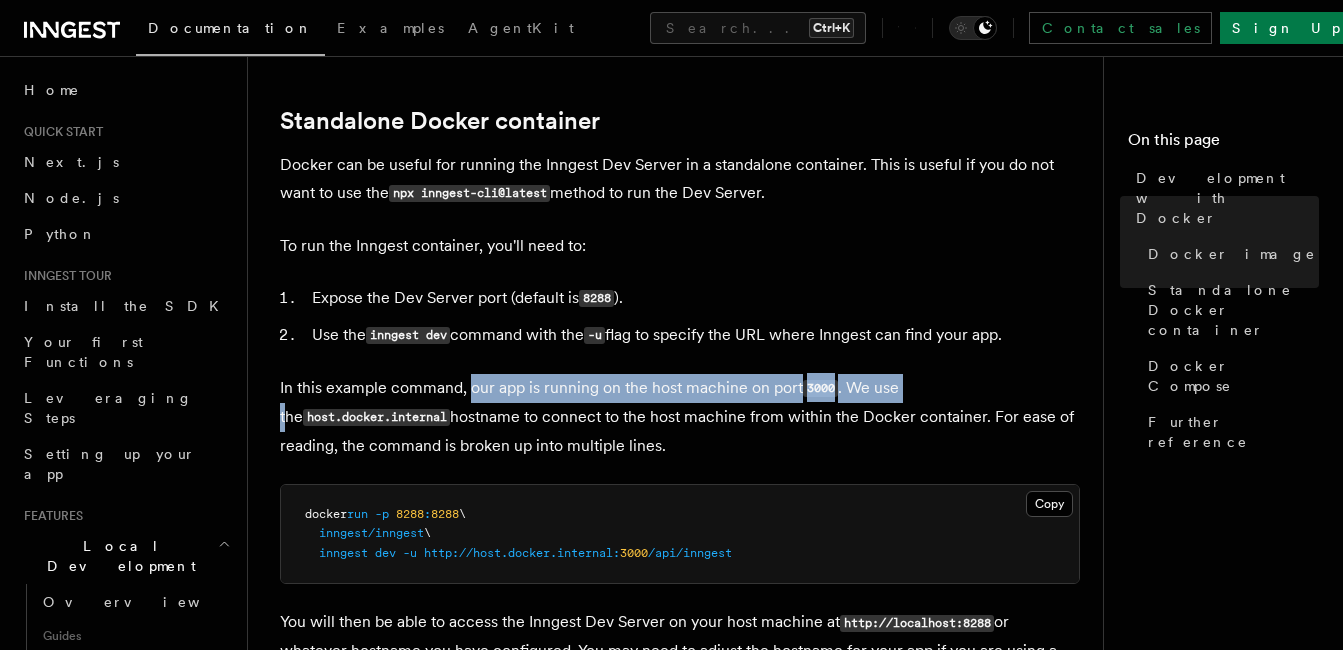 drag, startPoint x: 478, startPoint y: 389, endPoint x: 907, endPoint y: 400, distance: 429.141 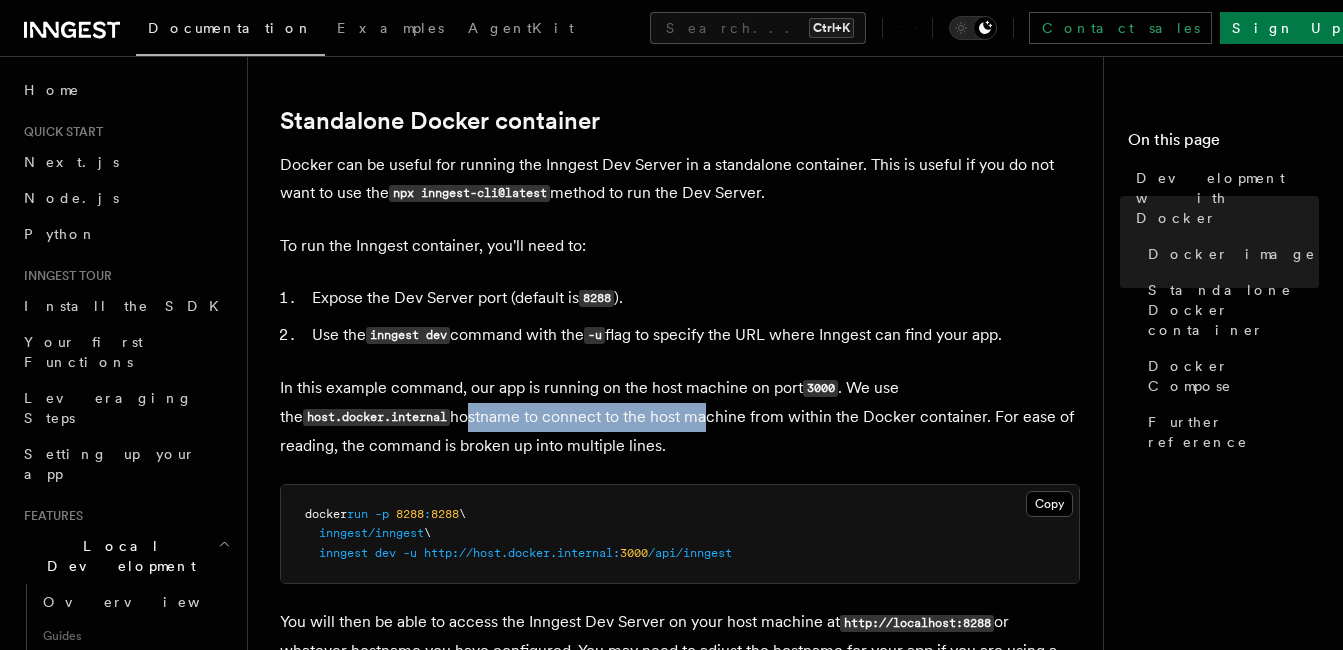 drag, startPoint x: 446, startPoint y: 420, endPoint x: 686, endPoint y: 422, distance: 240.00833 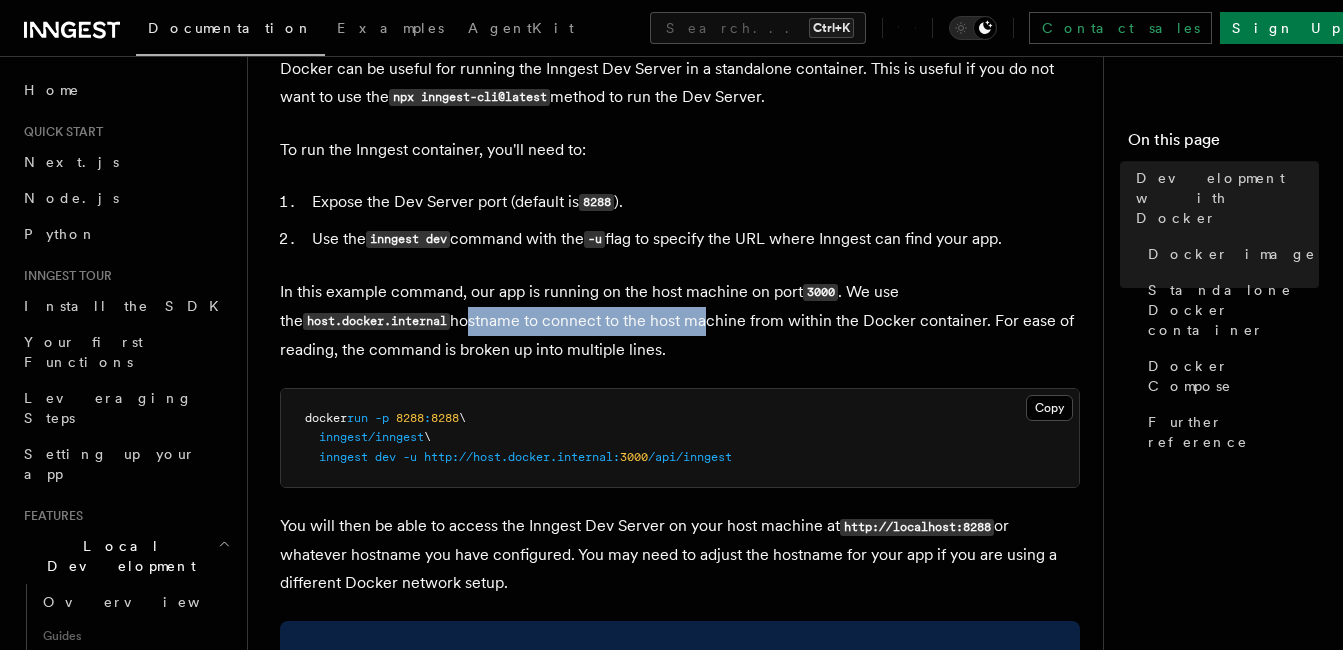 scroll, scrollTop: 600, scrollLeft: 0, axis: vertical 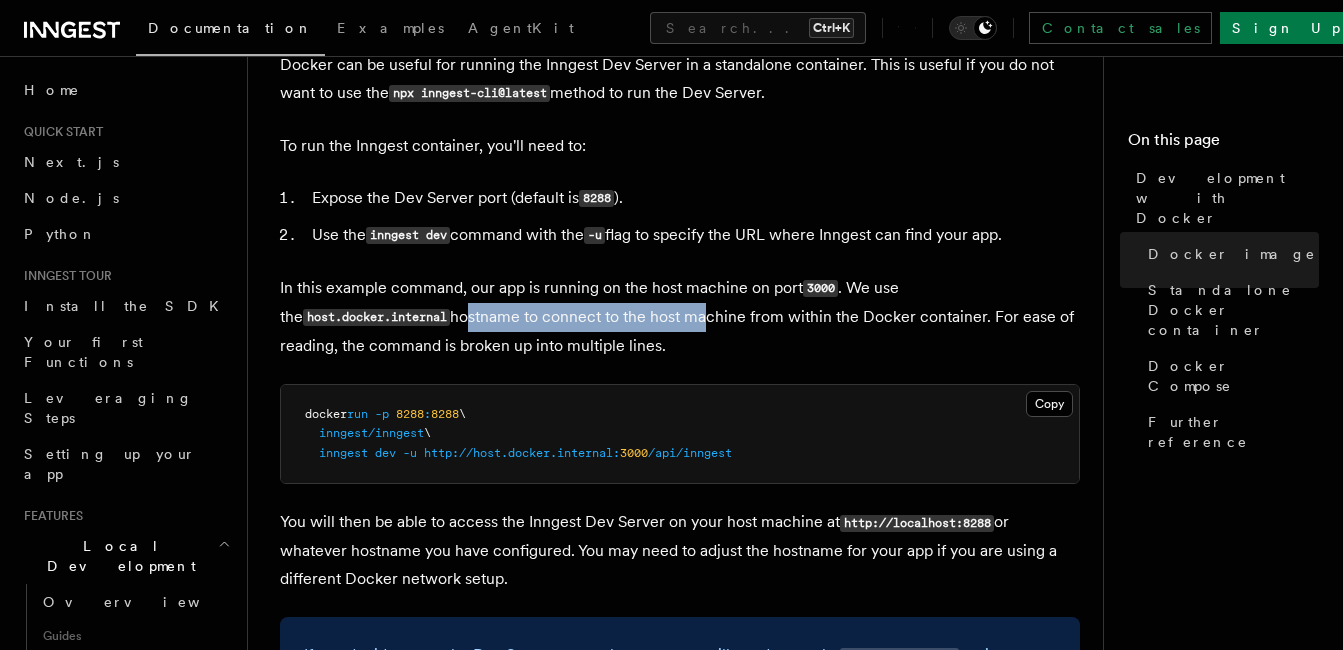 drag, startPoint x: 432, startPoint y: 346, endPoint x: 668, endPoint y: 346, distance: 236 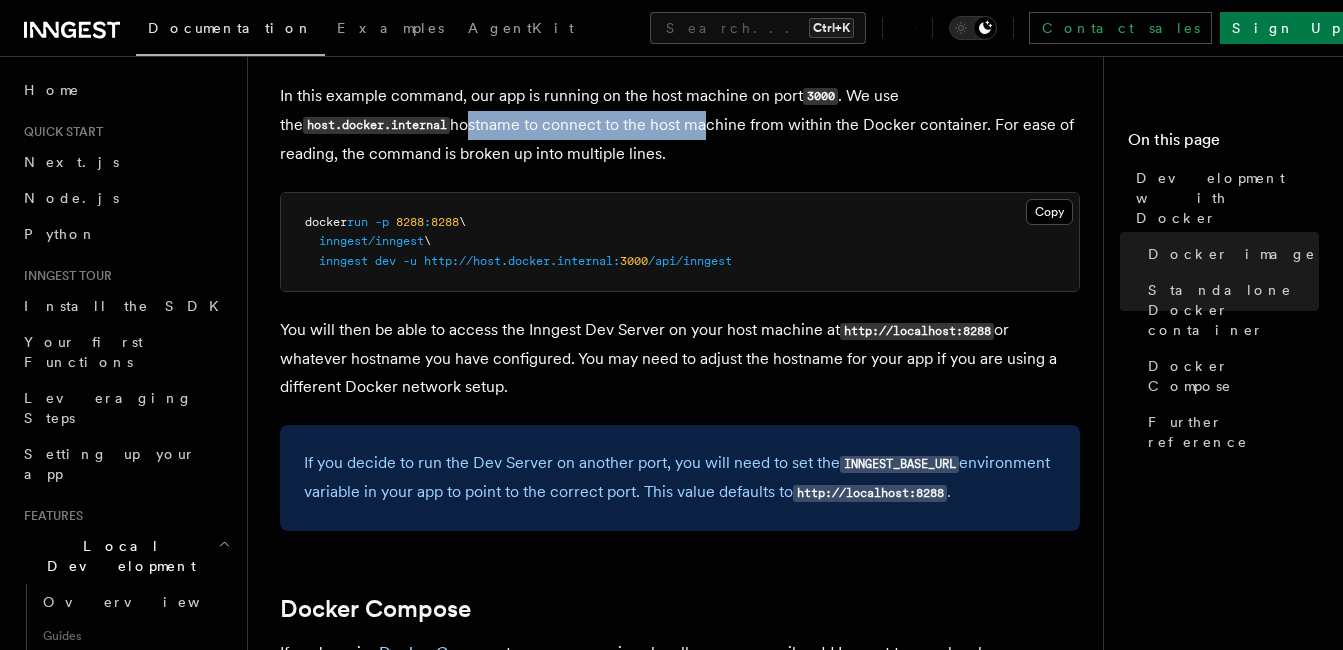 scroll, scrollTop: 800, scrollLeft: 0, axis: vertical 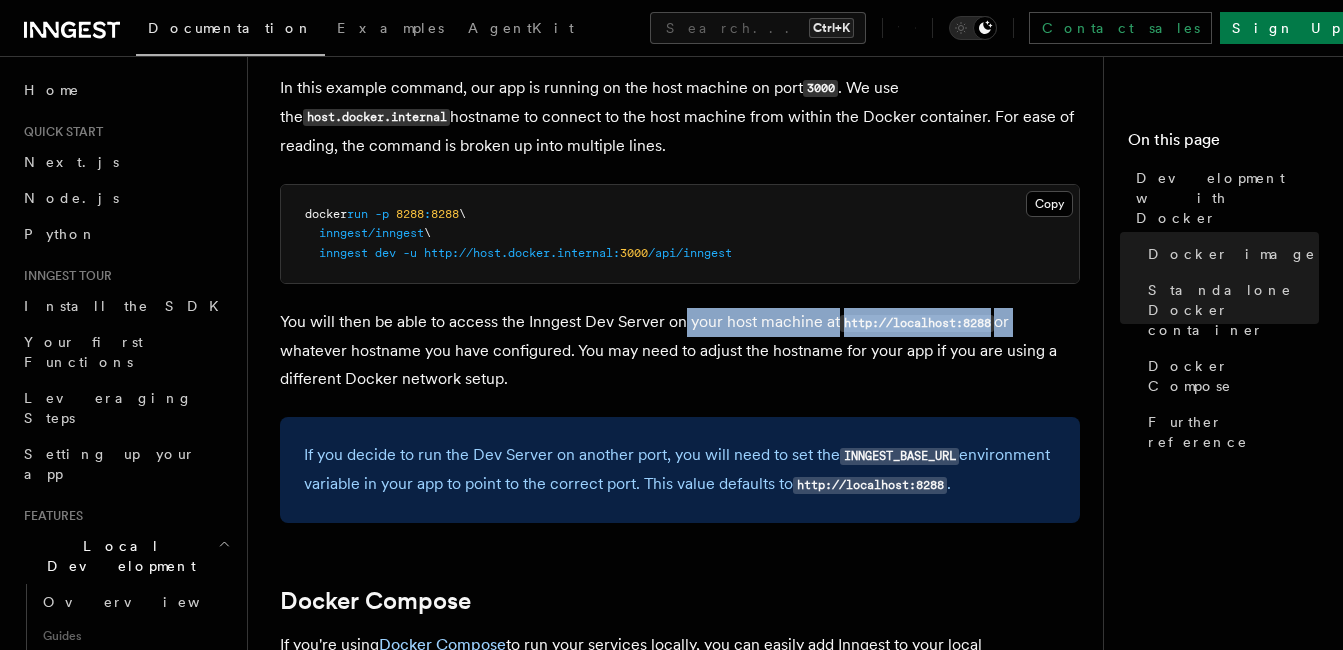 drag, startPoint x: 686, startPoint y: 321, endPoint x: 1029, endPoint y: 323, distance: 343.00583 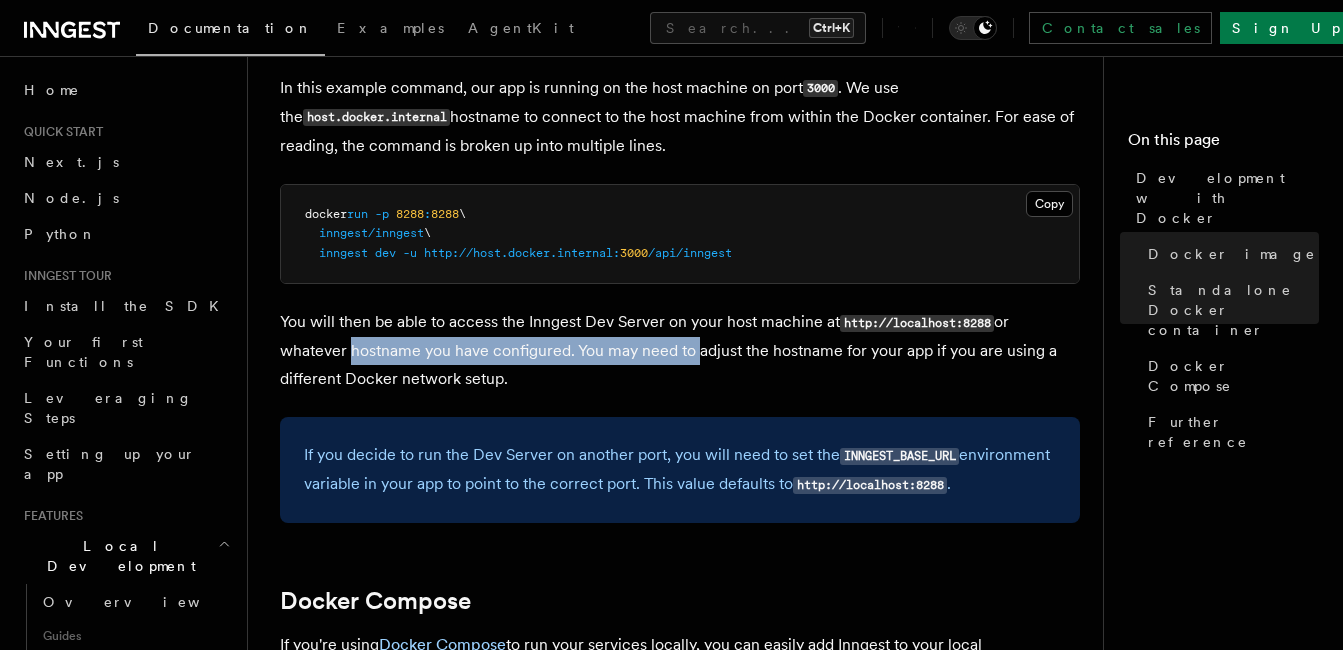 drag, startPoint x: 355, startPoint y: 350, endPoint x: 692, endPoint y: 350, distance: 337 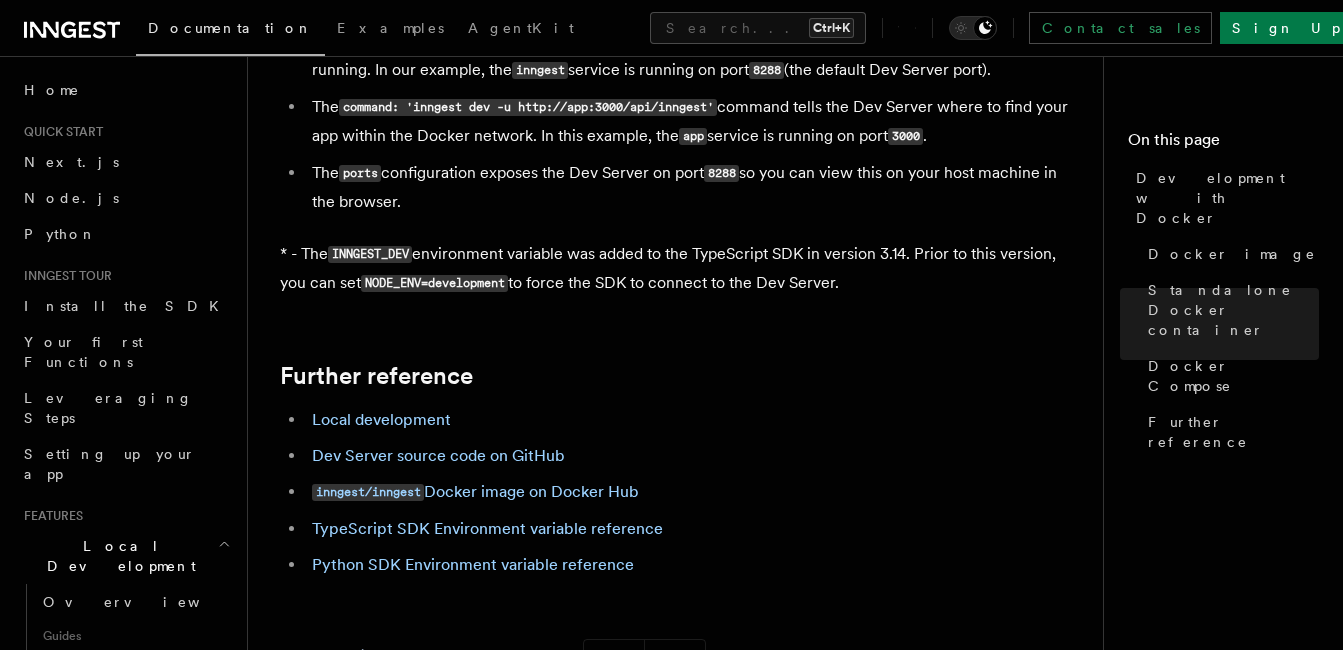 scroll, scrollTop: 2000, scrollLeft: 0, axis: vertical 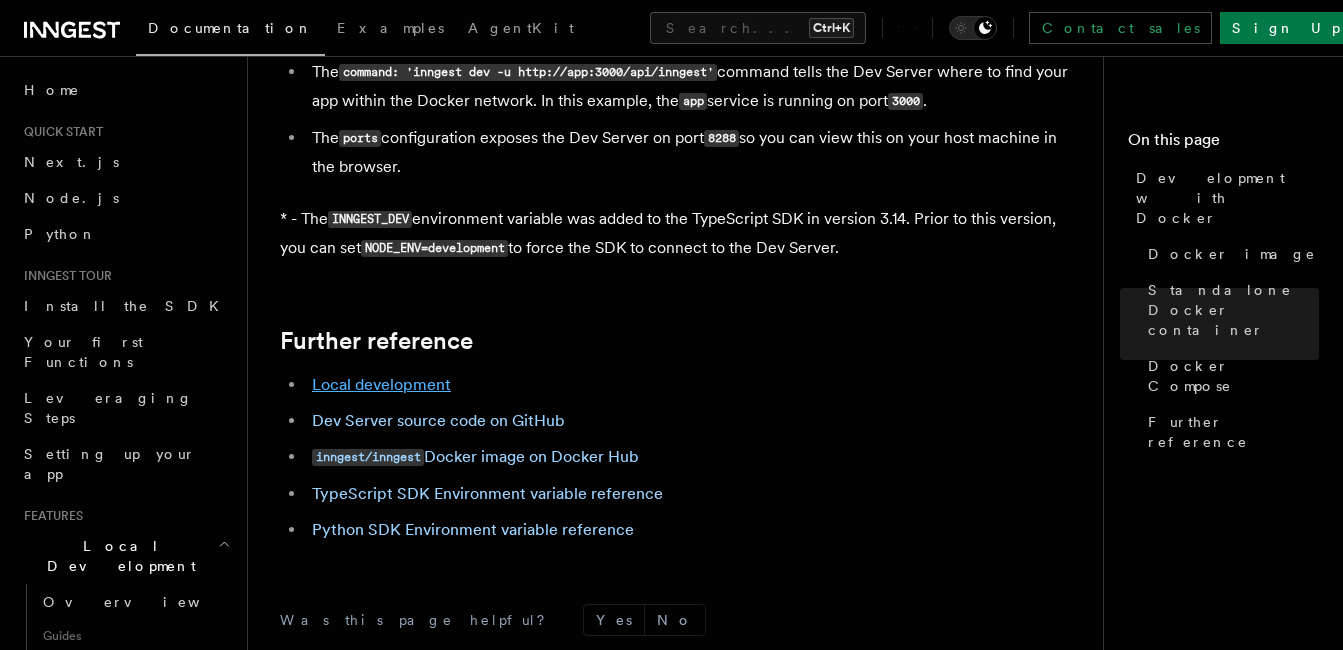 click on "Local development" at bounding box center (381, 384) 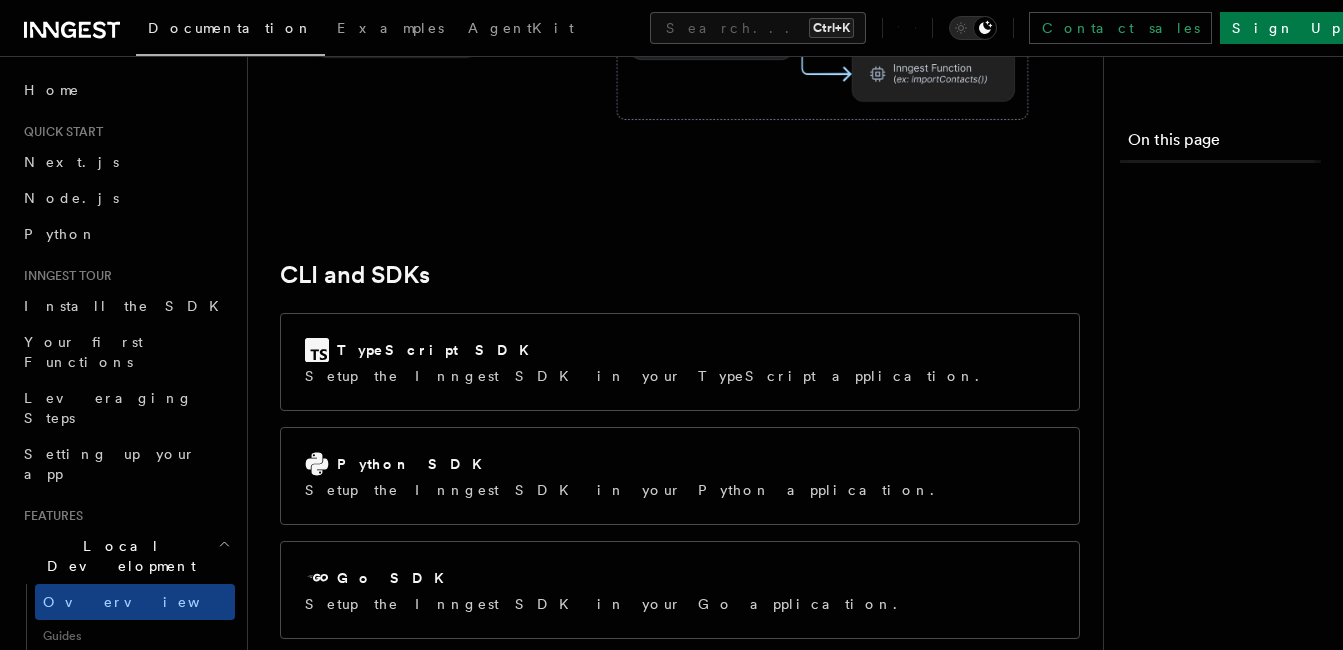 scroll, scrollTop: 0, scrollLeft: 0, axis: both 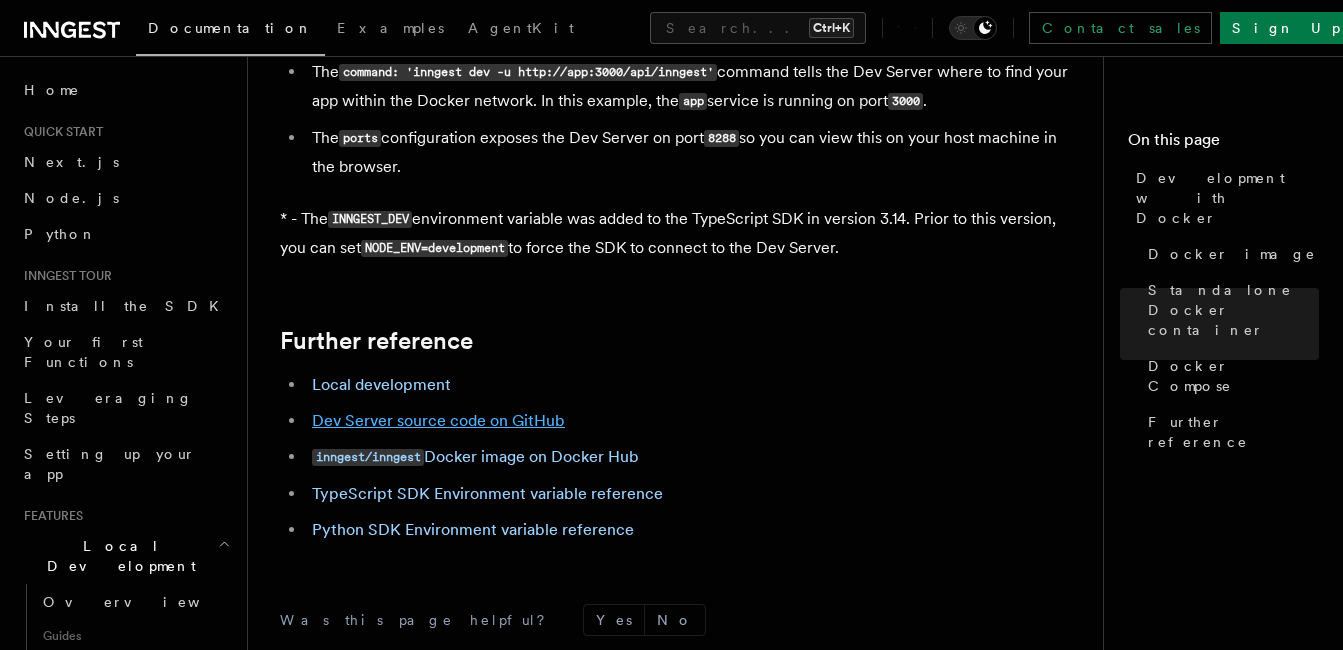 click on "Dev Server source code on GitHub" at bounding box center (438, 420) 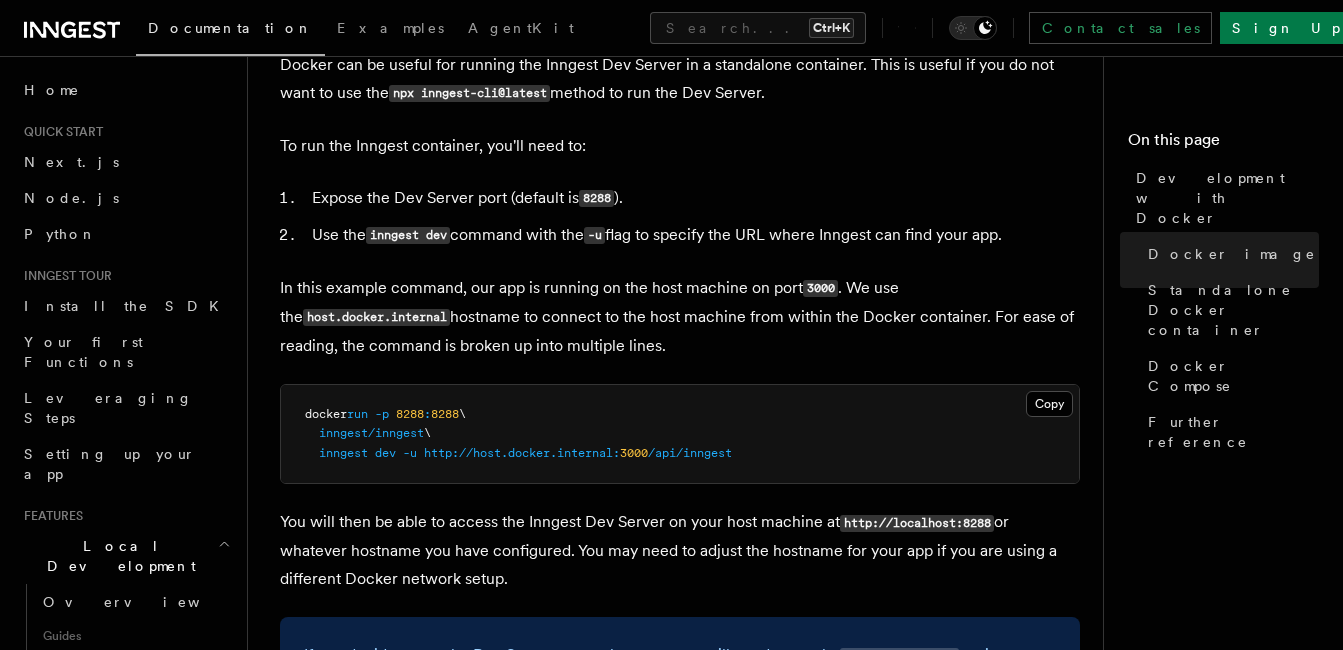 scroll, scrollTop: 400, scrollLeft: 0, axis: vertical 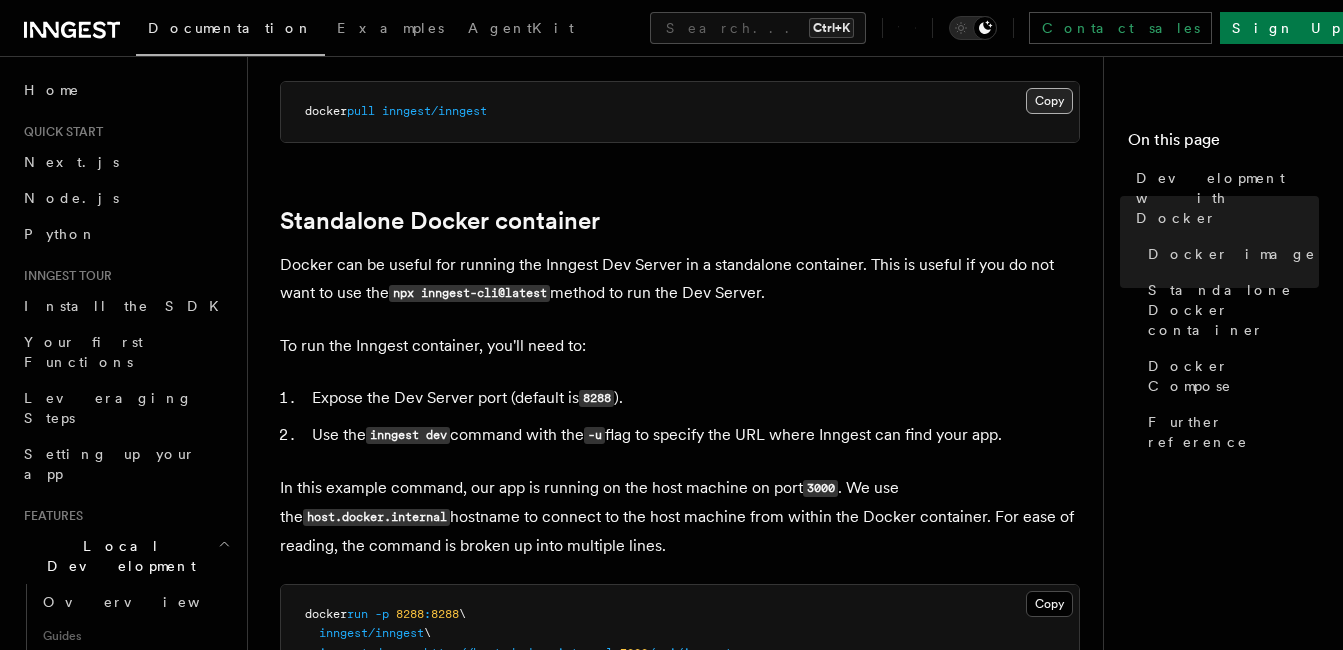 click on "Copy Copied" at bounding box center [1049, 101] 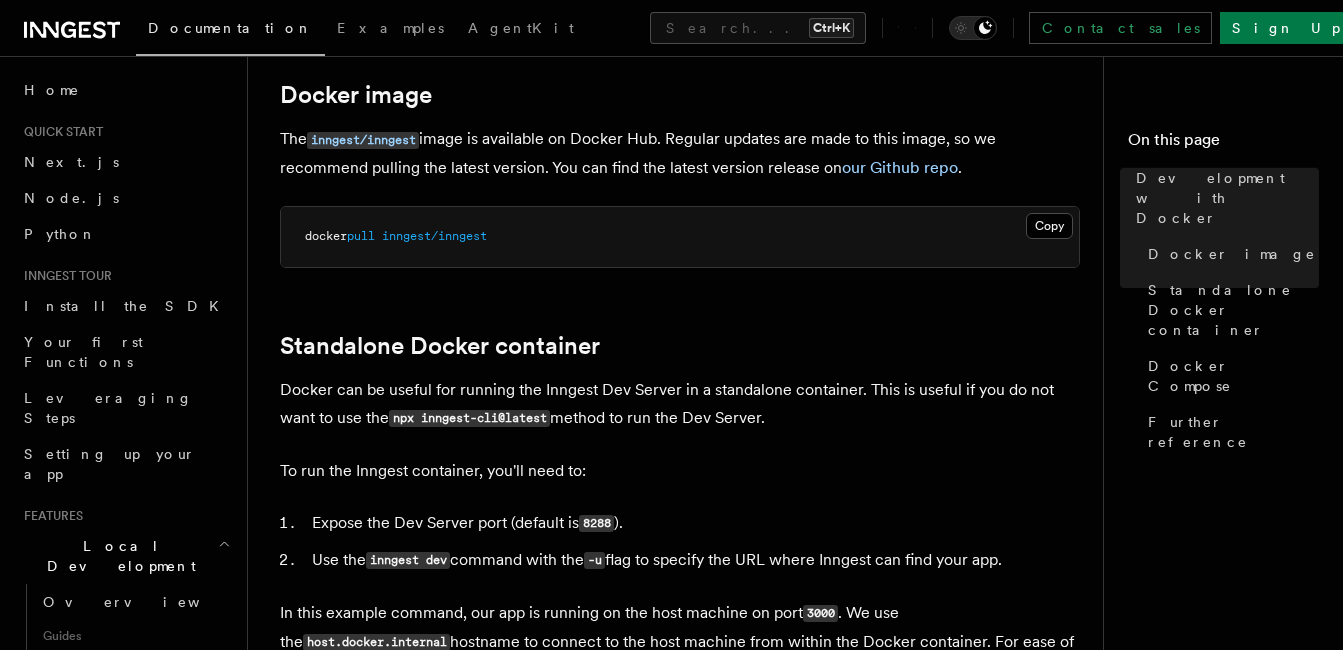 scroll, scrollTop: 400, scrollLeft: 0, axis: vertical 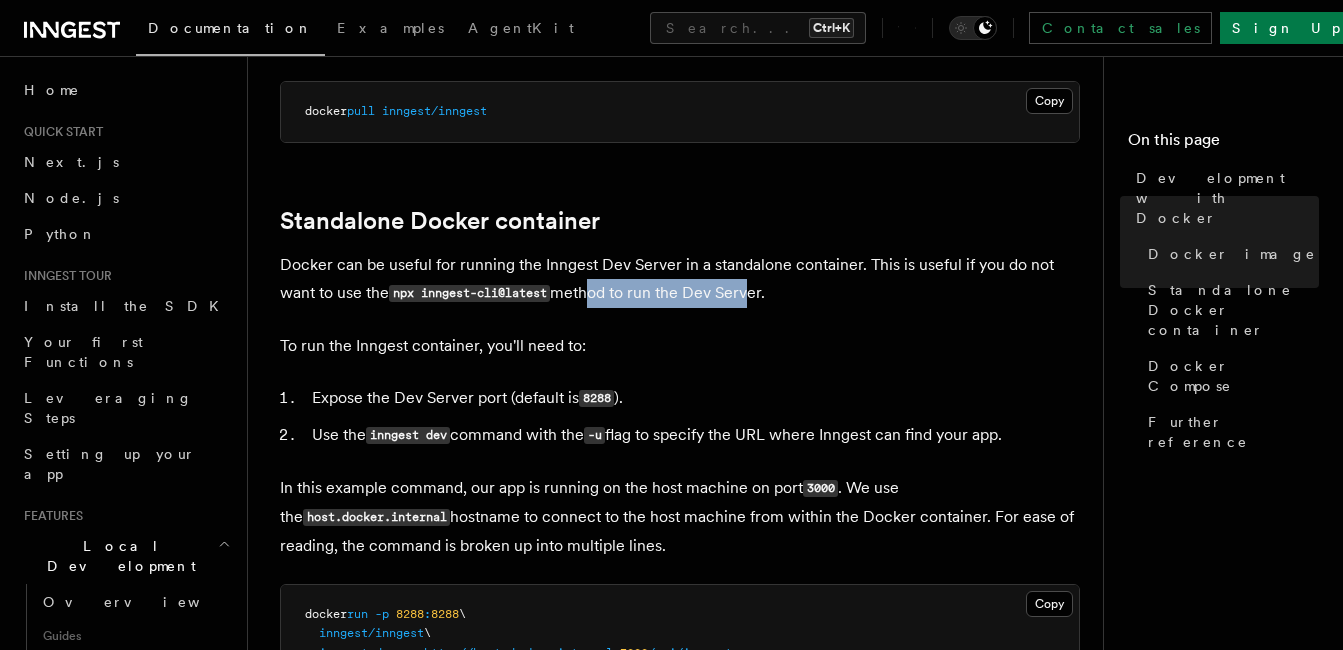 drag, startPoint x: 620, startPoint y: 295, endPoint x: 748, endPoint y: 299, distance: 128.06248 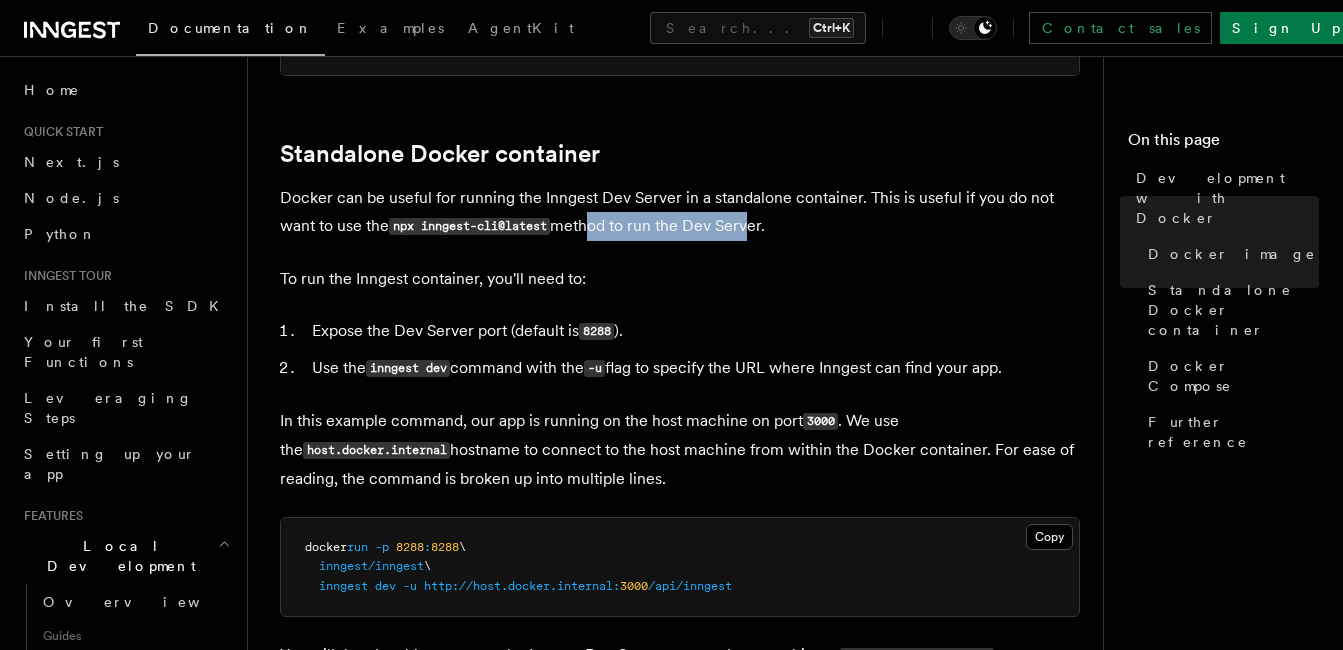 scroll, scrollTop: 500, scrollLeft: 0, axis: vertical 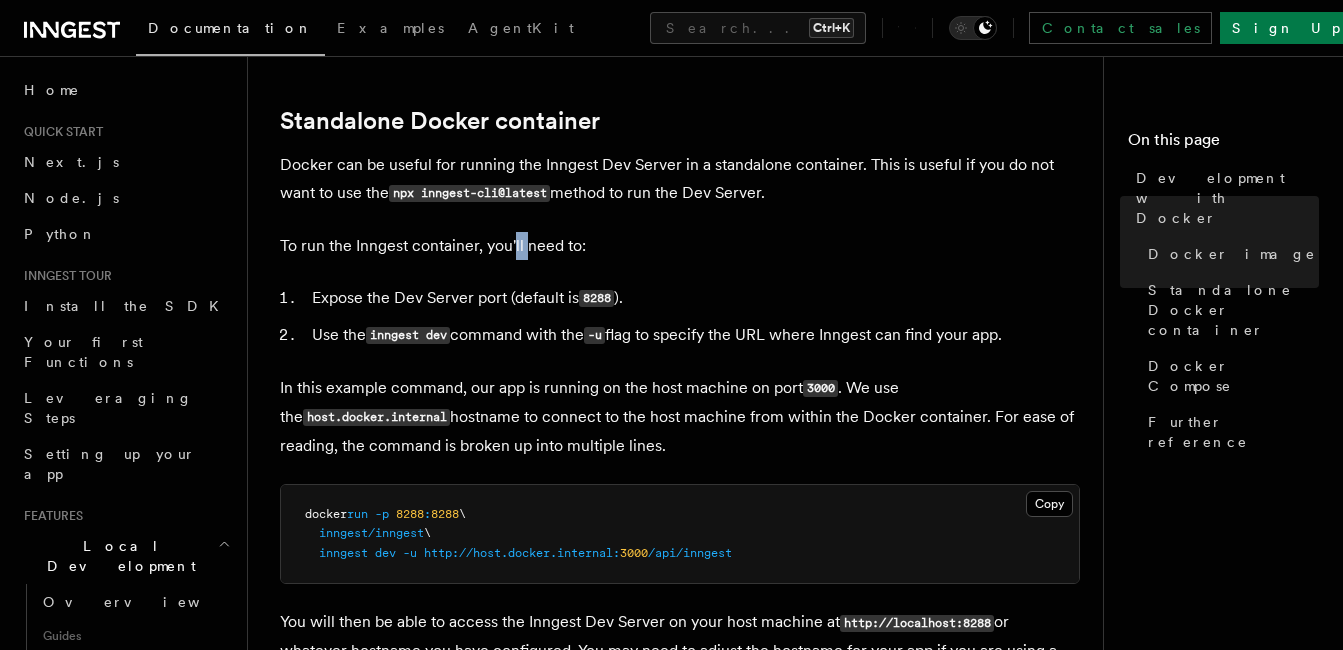 click on "To run the Inngest container, you'll need to:" at bounding box center (680, 246) 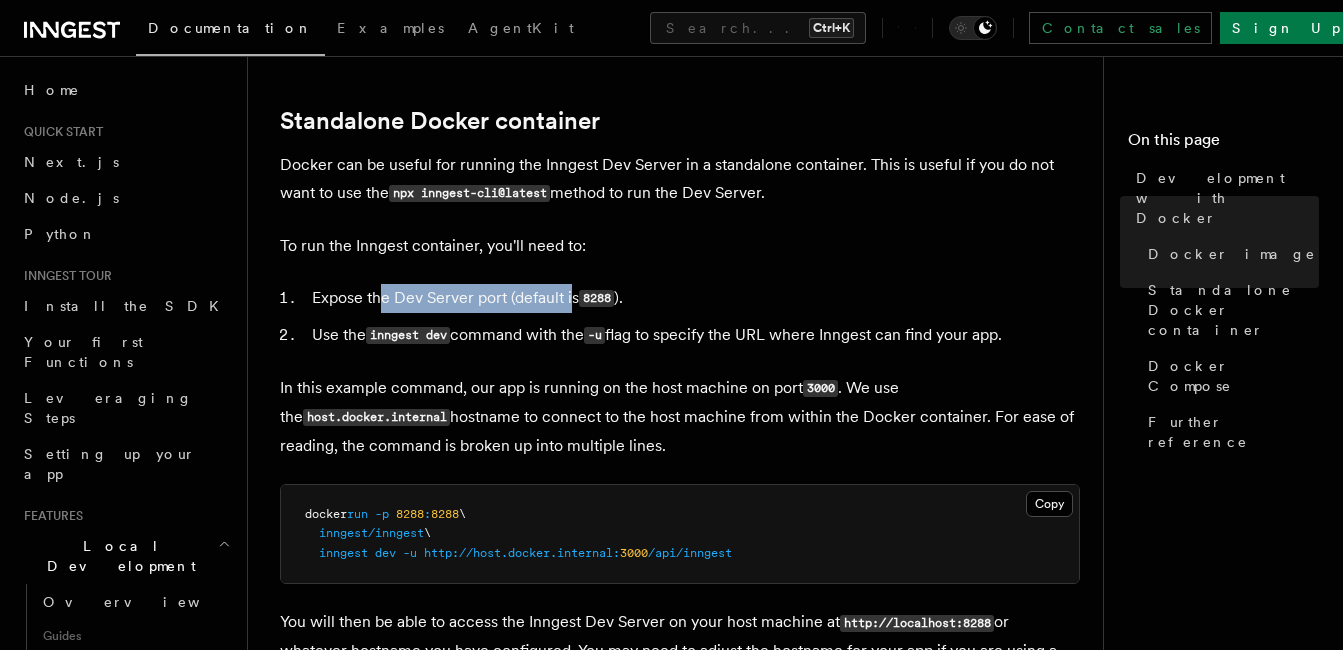 drag, startPoint x: 525, startPoint y: 254, endPoint x: 573, endPoint y: 305, distance: 70.035706 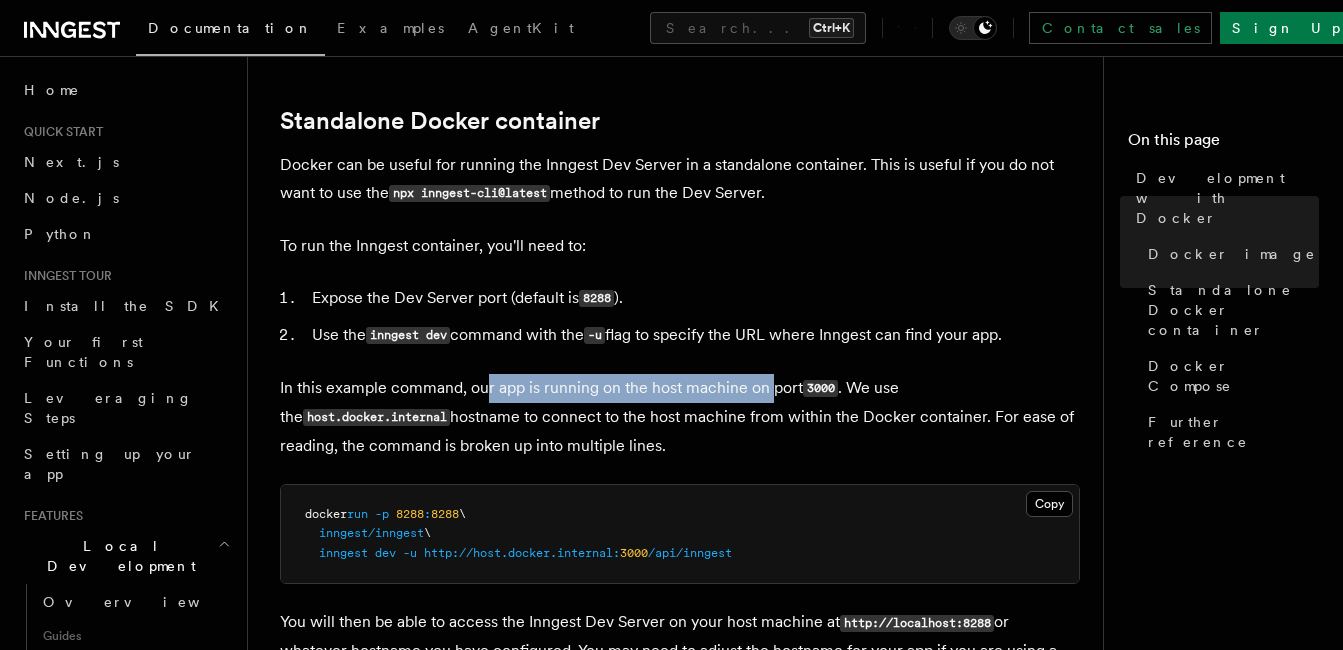 drag, startPoint x: 489, startPoint y: 391, endPoint x: 772, endPoint y: 389, distance: 283.00708 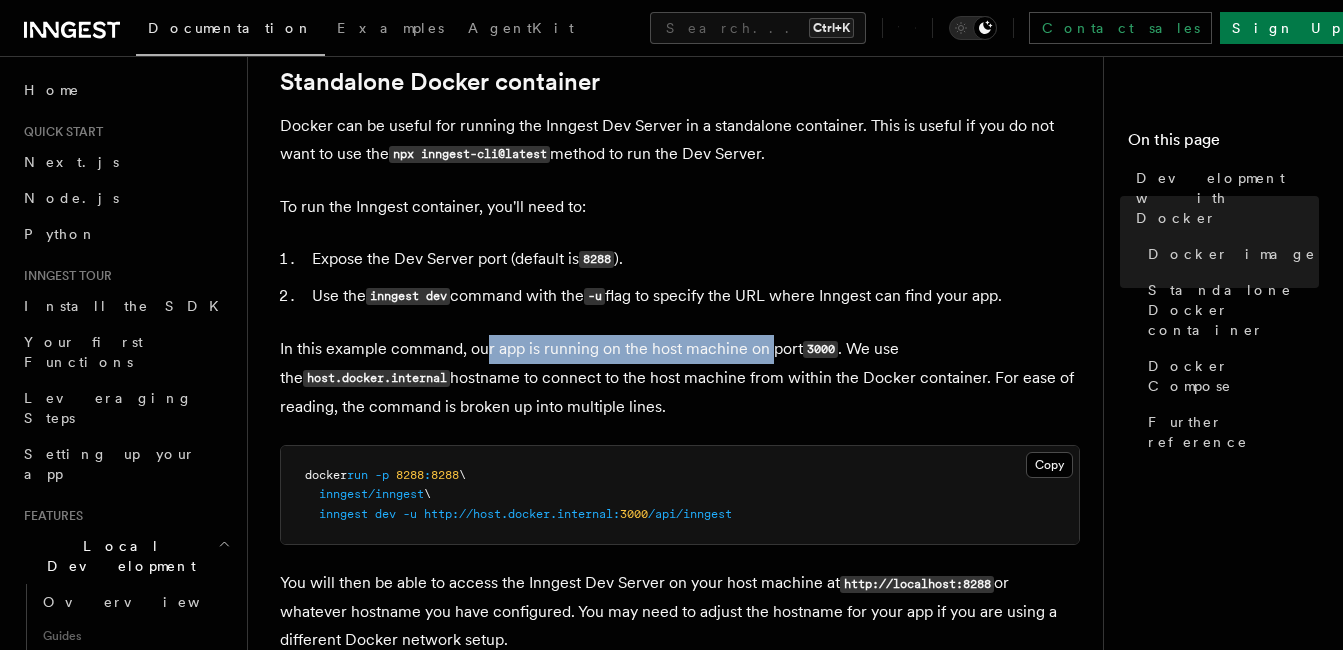 scroll, scrollTop: 600, scrollLeft: 0, axis: vertical 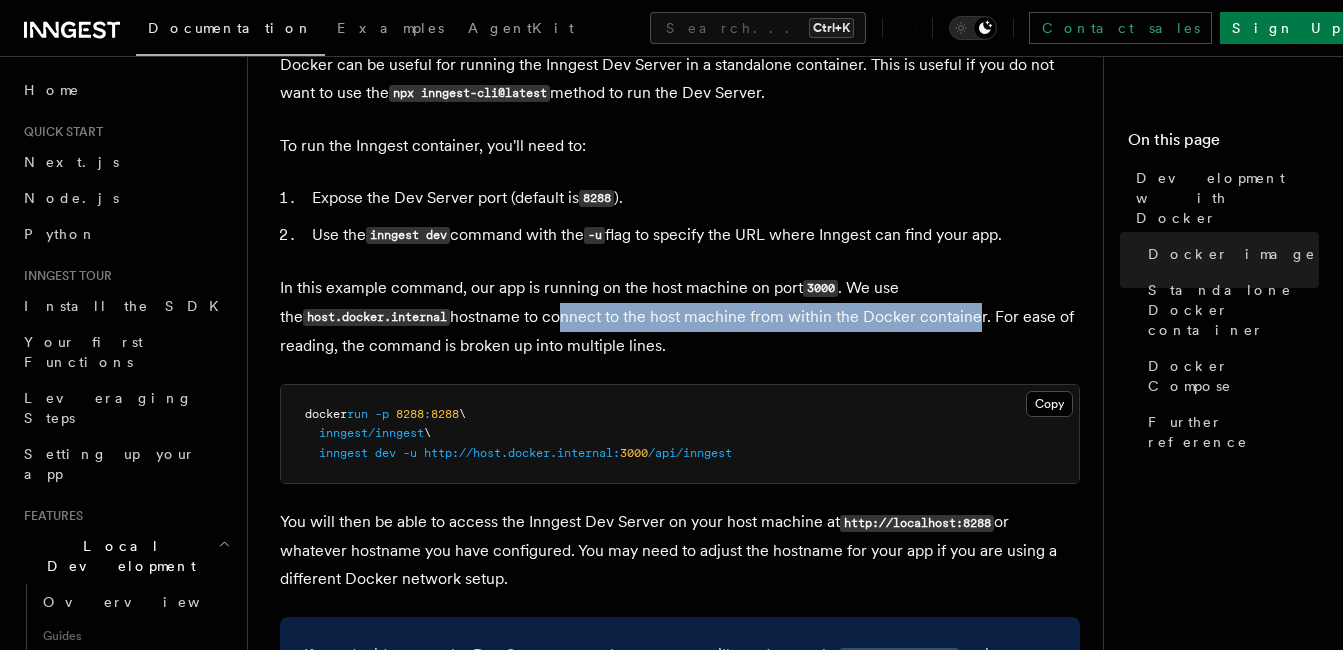 drag, startPoint x: 572, startPoint y: 321, endPoint x: 954, endPoint y: 306, distance: 382.2944 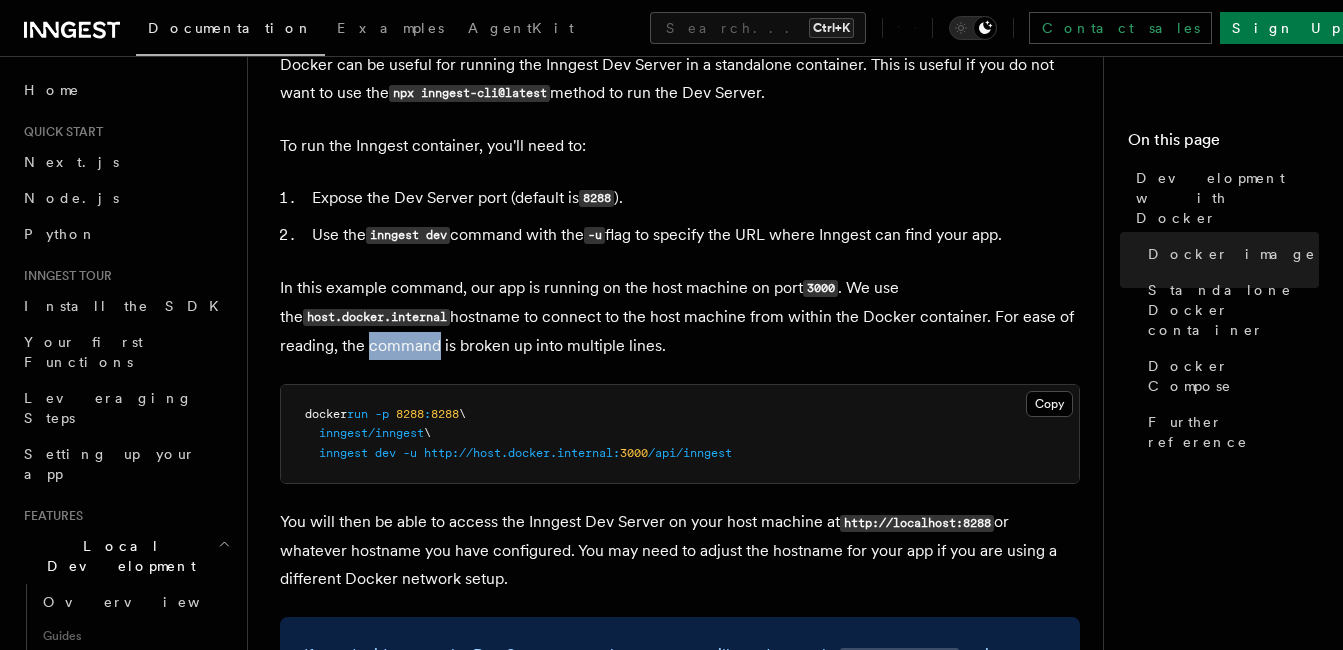 drag, startPoint x: 369, startPoint y: 354, endPoint x: 455, endPoint y: 351, distance: 86.05231 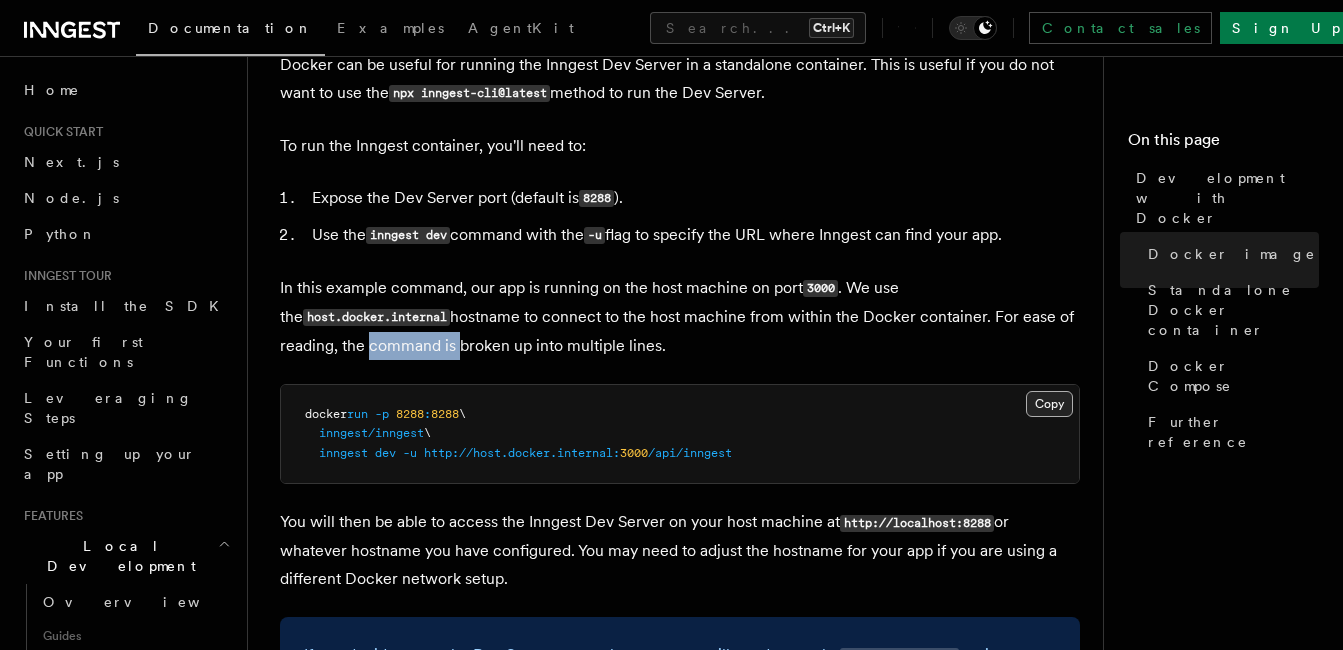 click on "Copy Copied" at bounding box center [1049, 404] 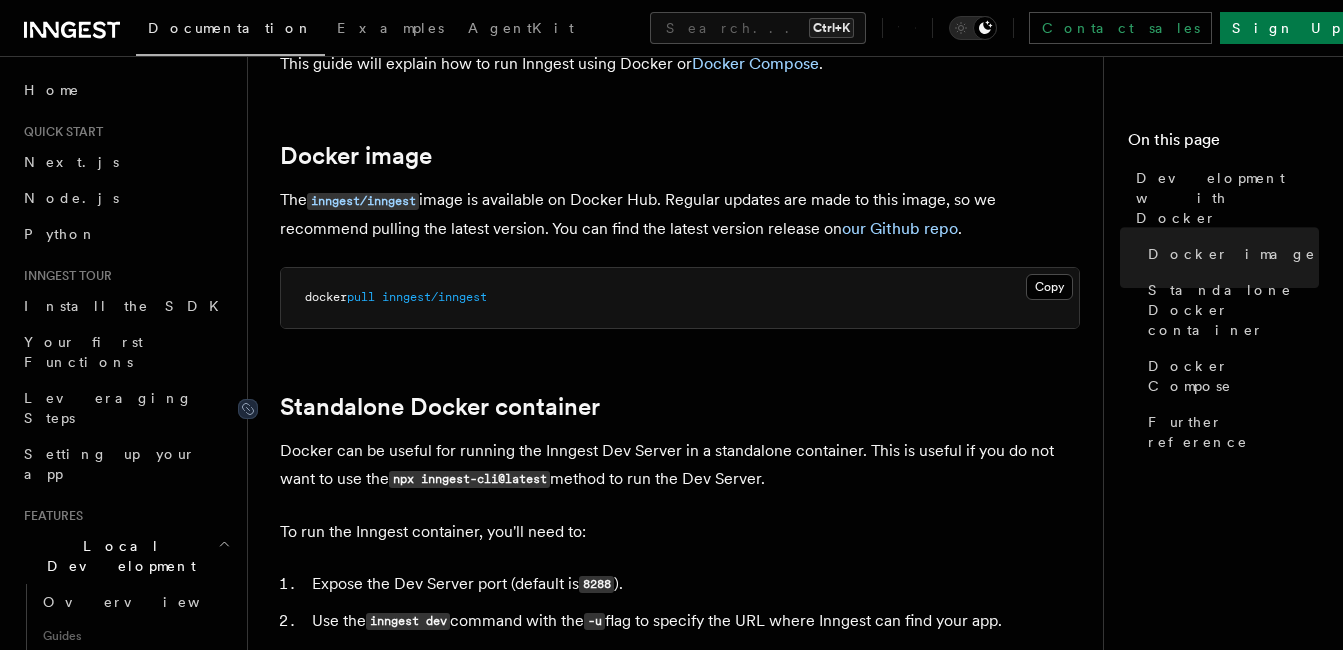 scroll, scrollTop: 200, scrollLeft: 0, axis: vertical 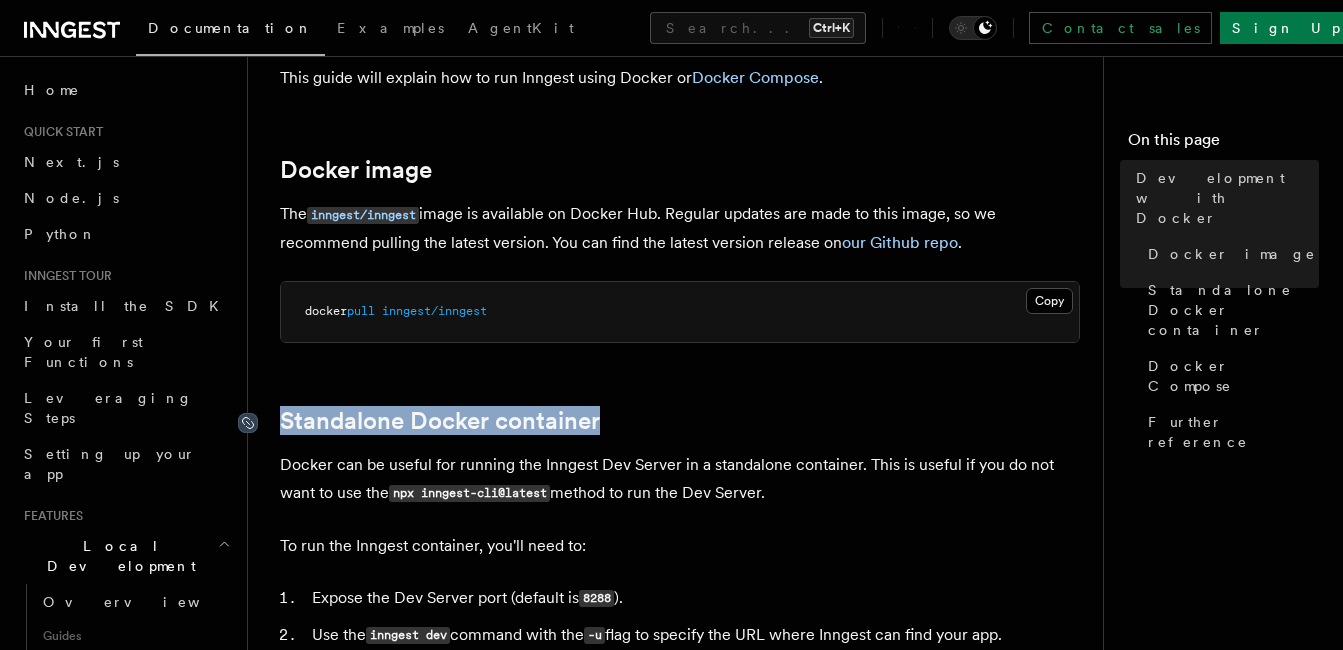 drag, startPoint x: 619, startPoint y: 415, endPoint x: 238, endPoint y: 428, distance: 381.2217 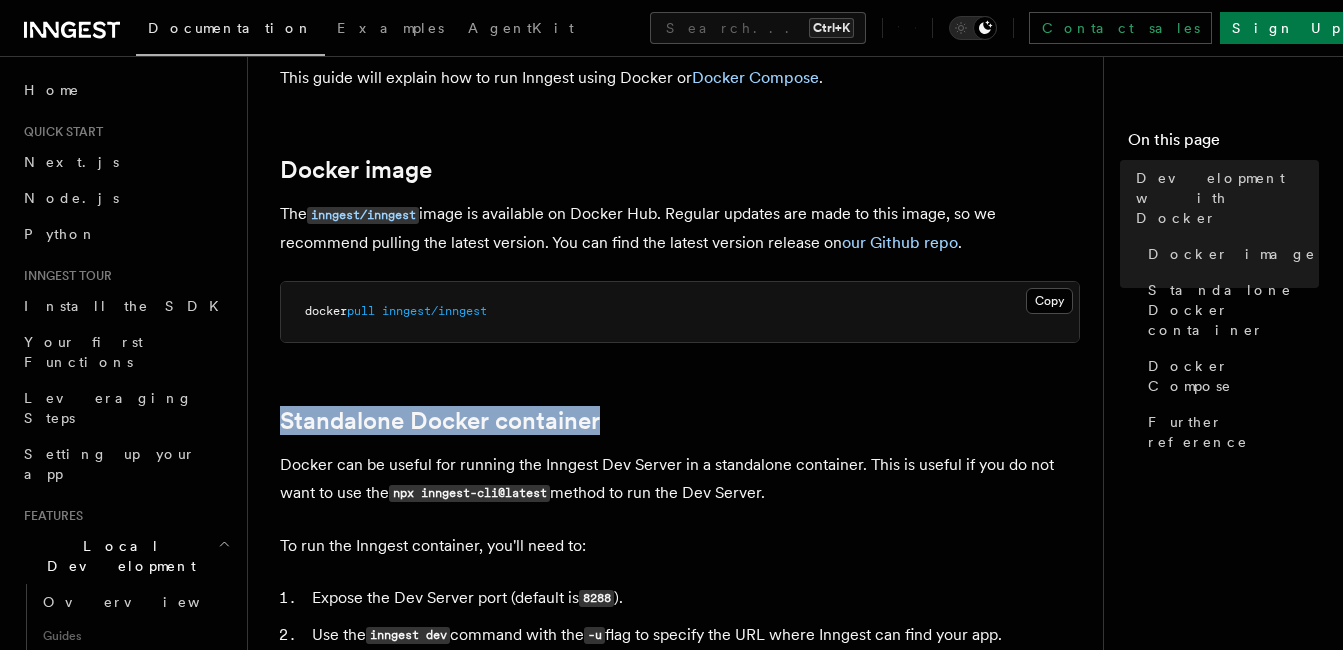 copy on "Standalone Docker container" 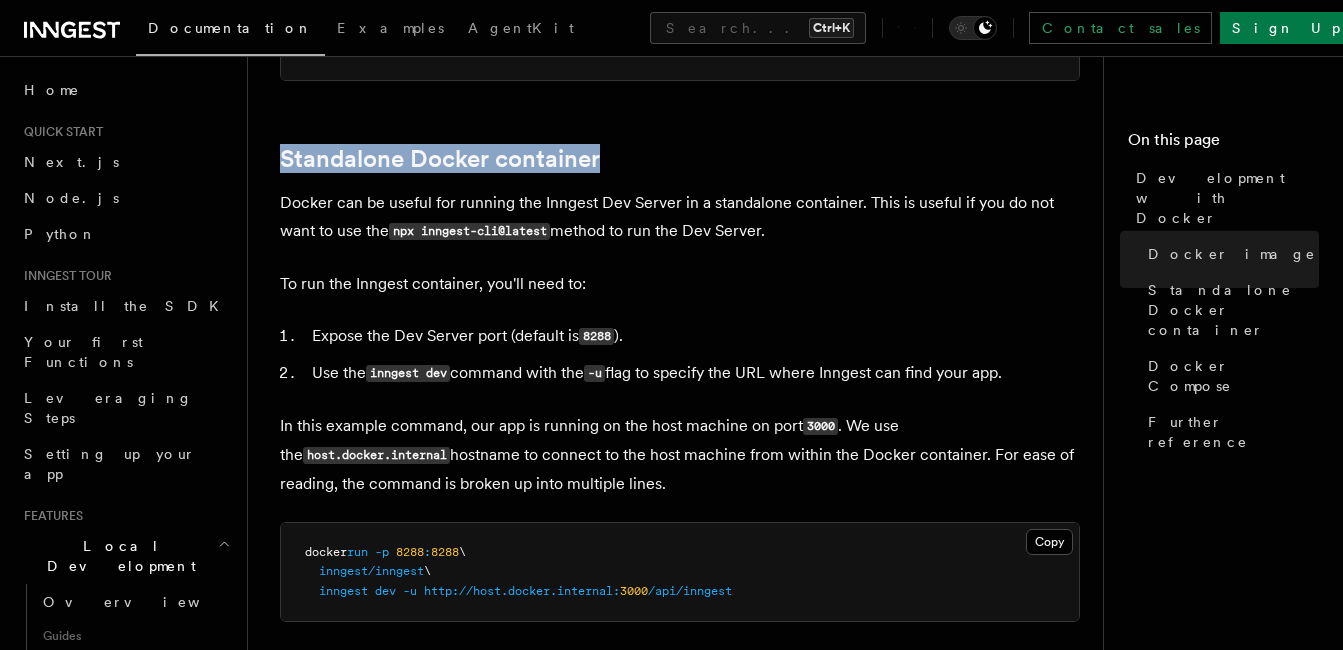 scroll, scrollTop: 400, scrollLeft: 0, axis: vertical 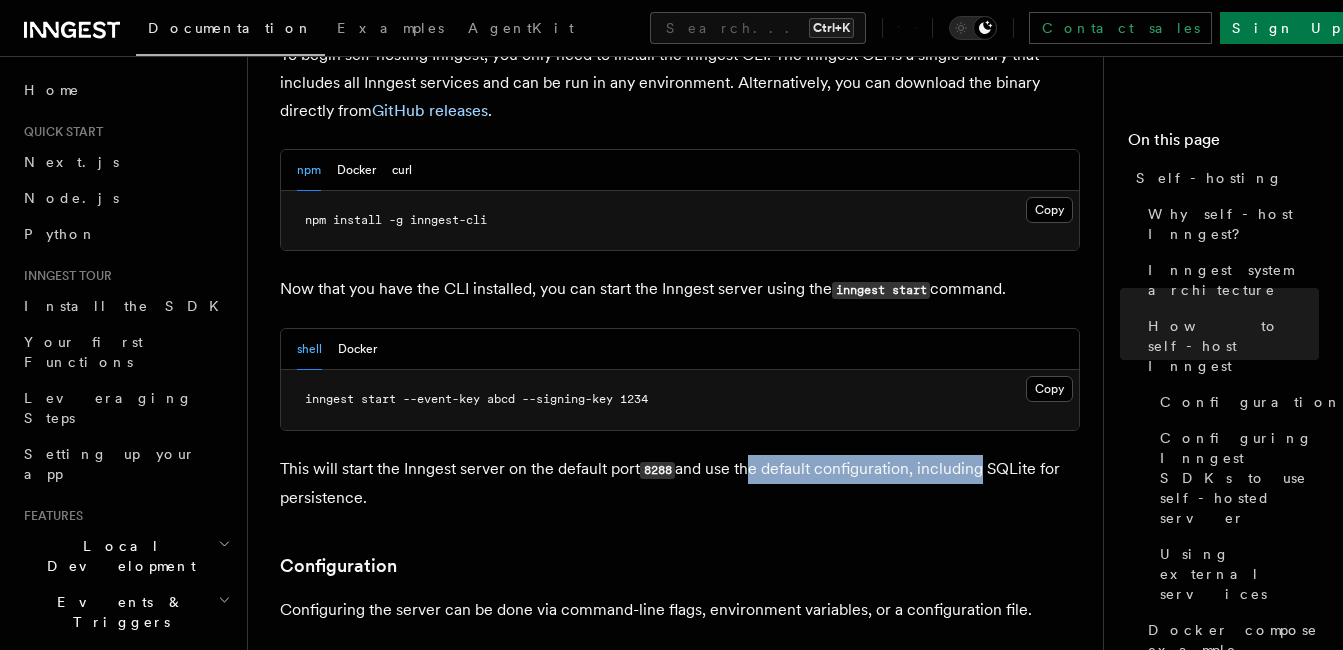 drag, startPoint x: 762, startPoint y: 414, endPoint x: 977, endPoint y: 409, distance: 215.05814 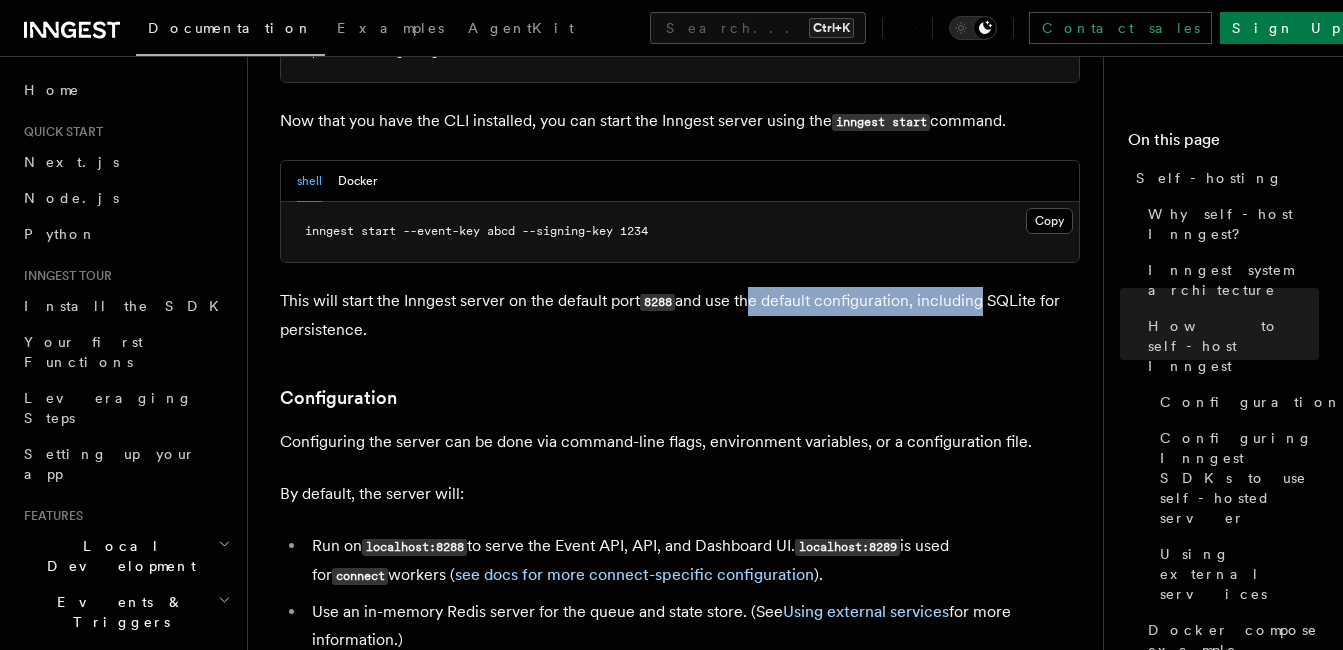 scroll, scrollTop: 2300, scrollLeft: 0, axis: vertical 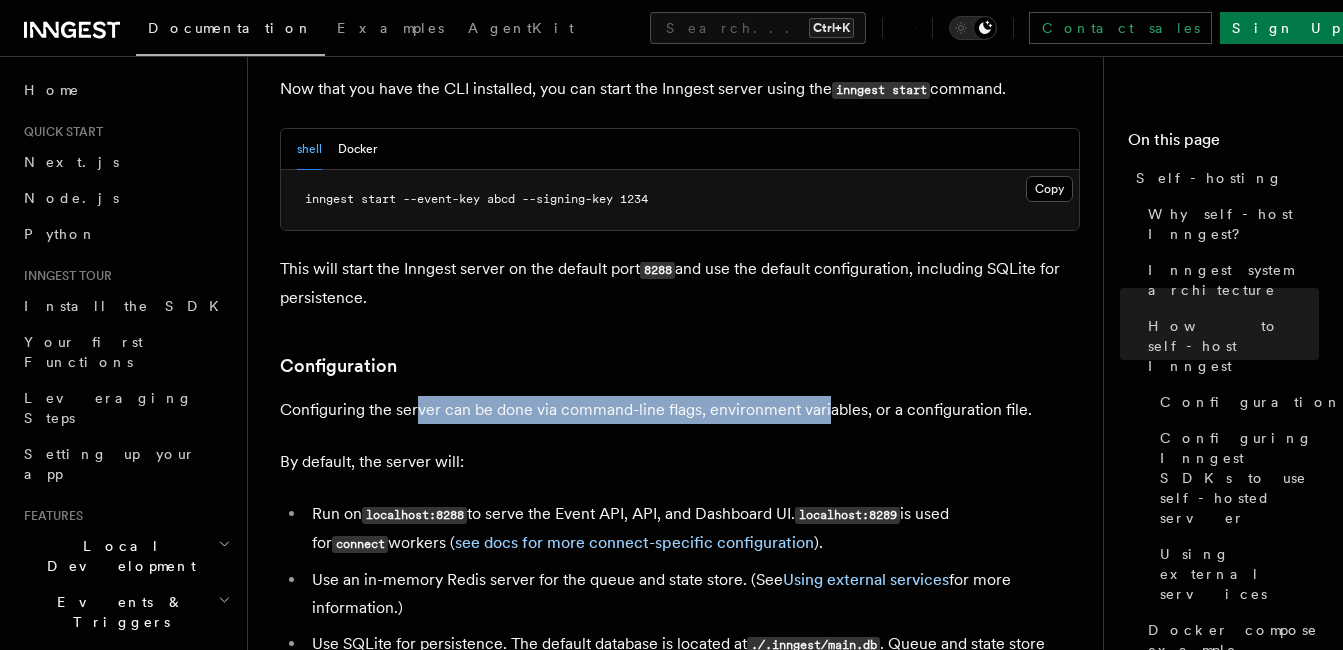 drag, startPoint x: 495, startPoint y: 356, endPoint x: 826, endPoint y: 343, distance: 331.2552 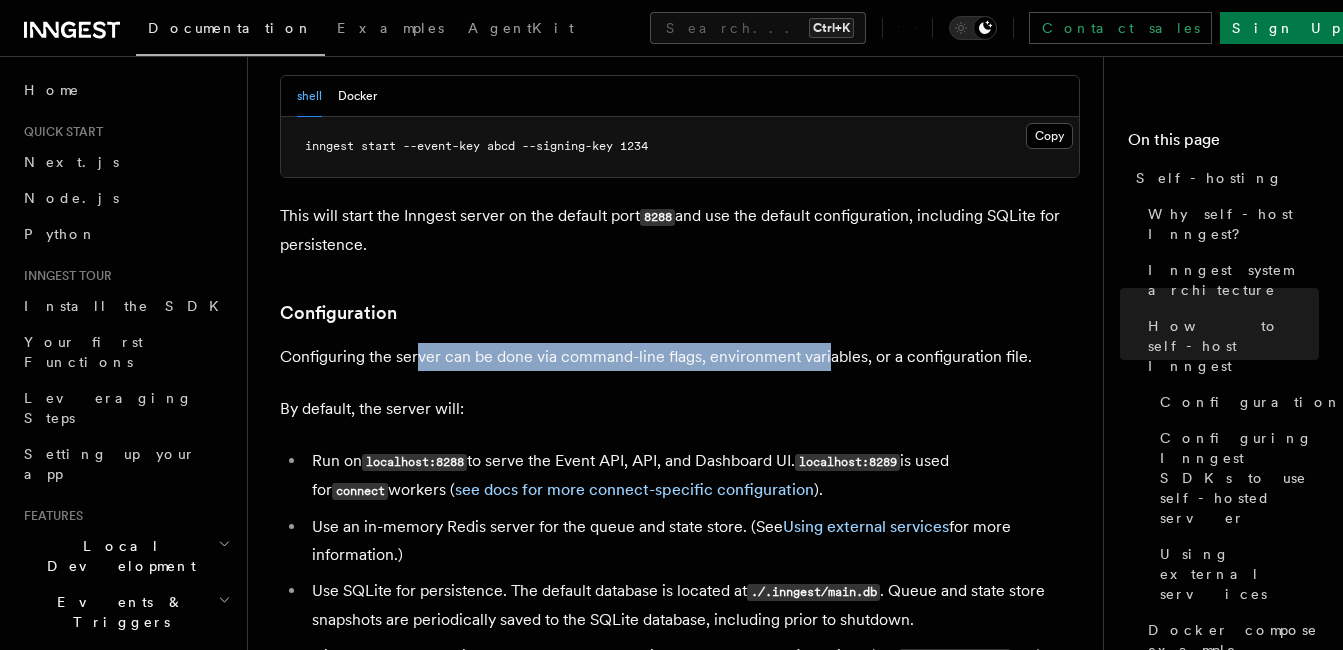 scroll, scrollTop: 2400, scrollLeft: 0, axis: vertical 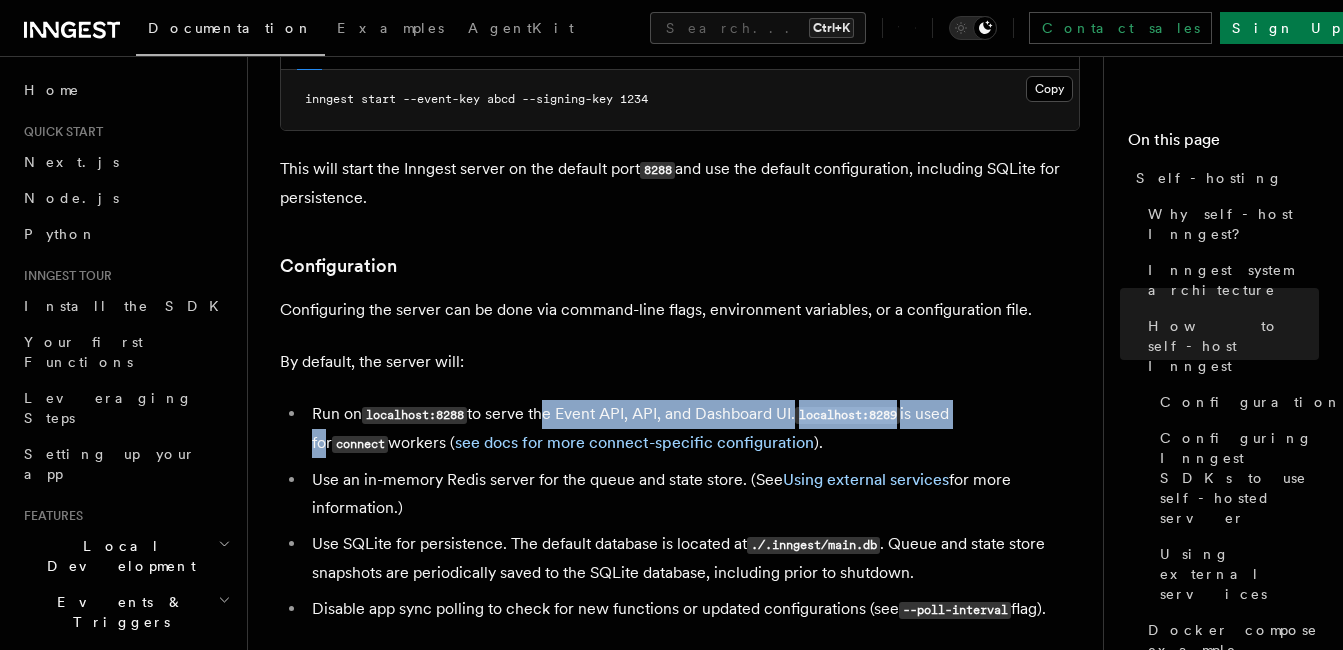 drag, startPoint x: 584, startPoint y: 361, endPoint x: 983, endPoint y: 346, distance: 399.28186 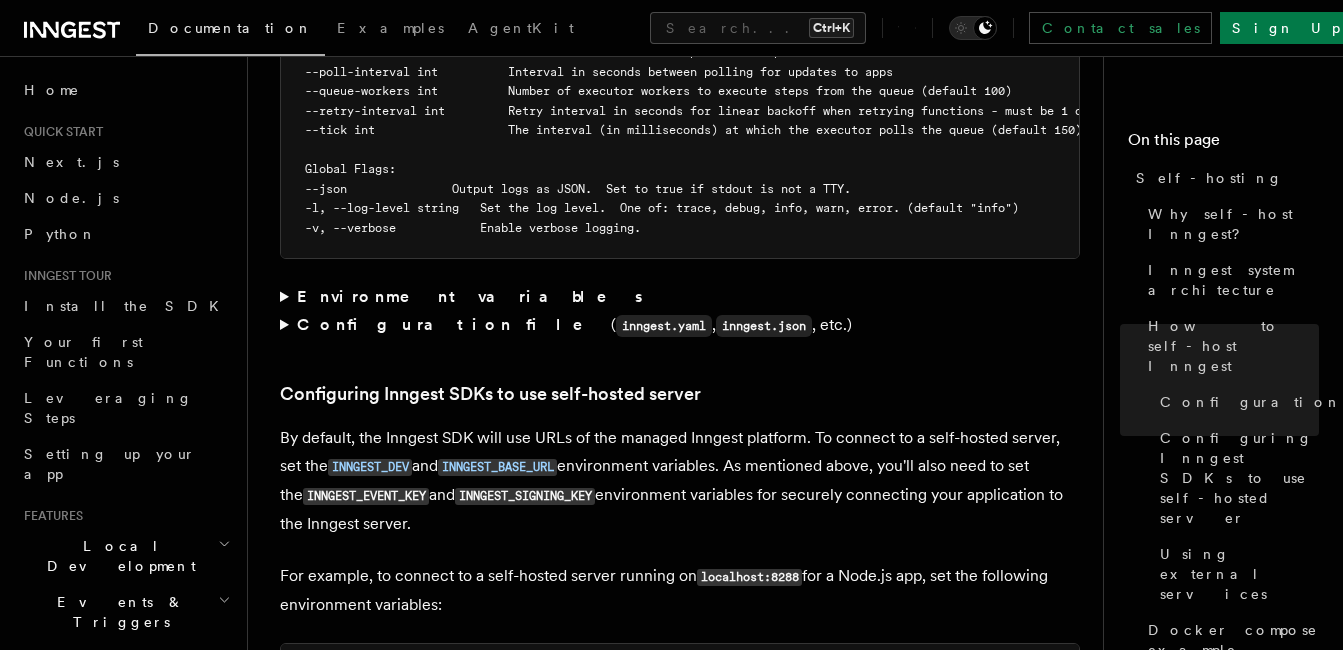 scroll, scrollTop: 4000, scrollLeft: 0, axis: vertical 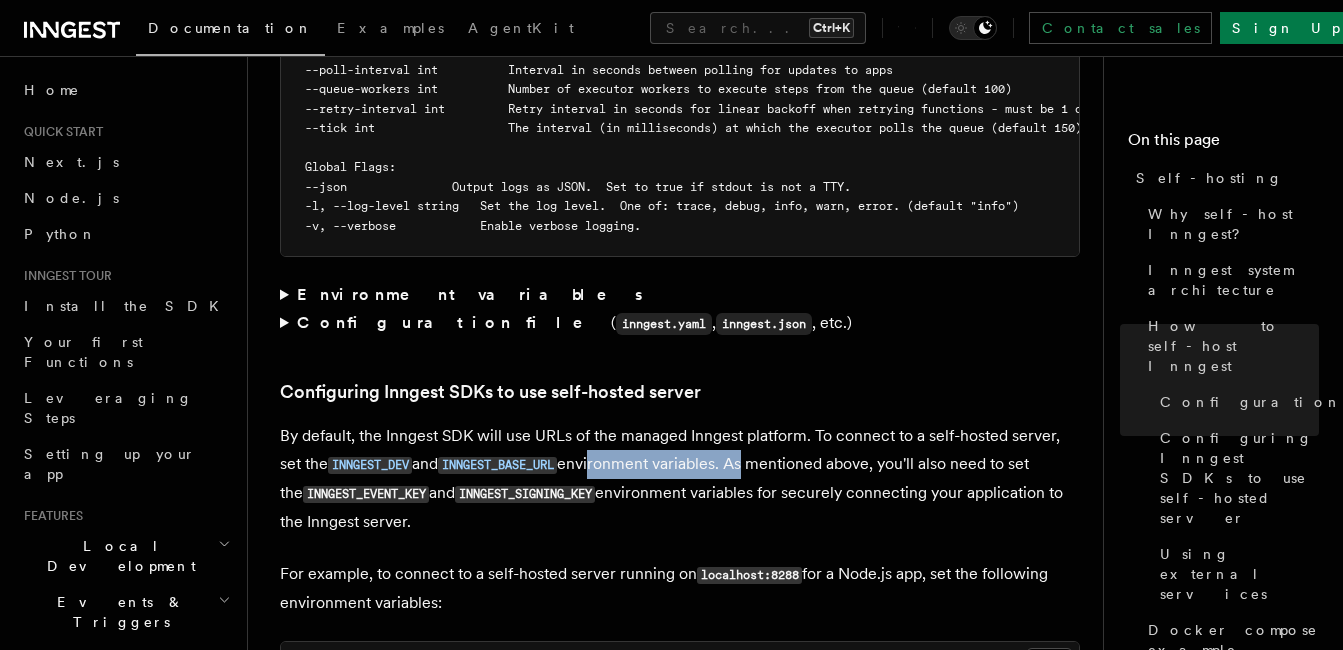 drag, startPoint x: 631, startPoint y: 426, endPoint x: 763, endPoint y: 426, distance: 132 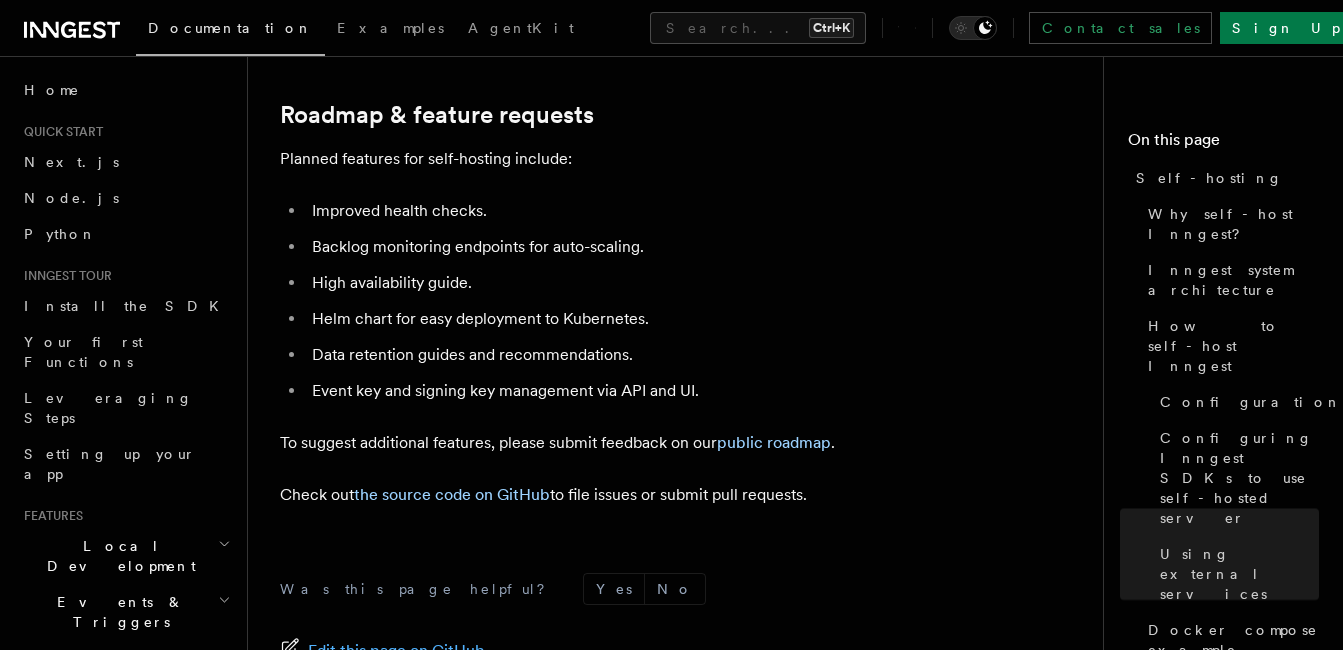 scroll, scrollTop: 7898, scrollLeft: 0, axis: vertical 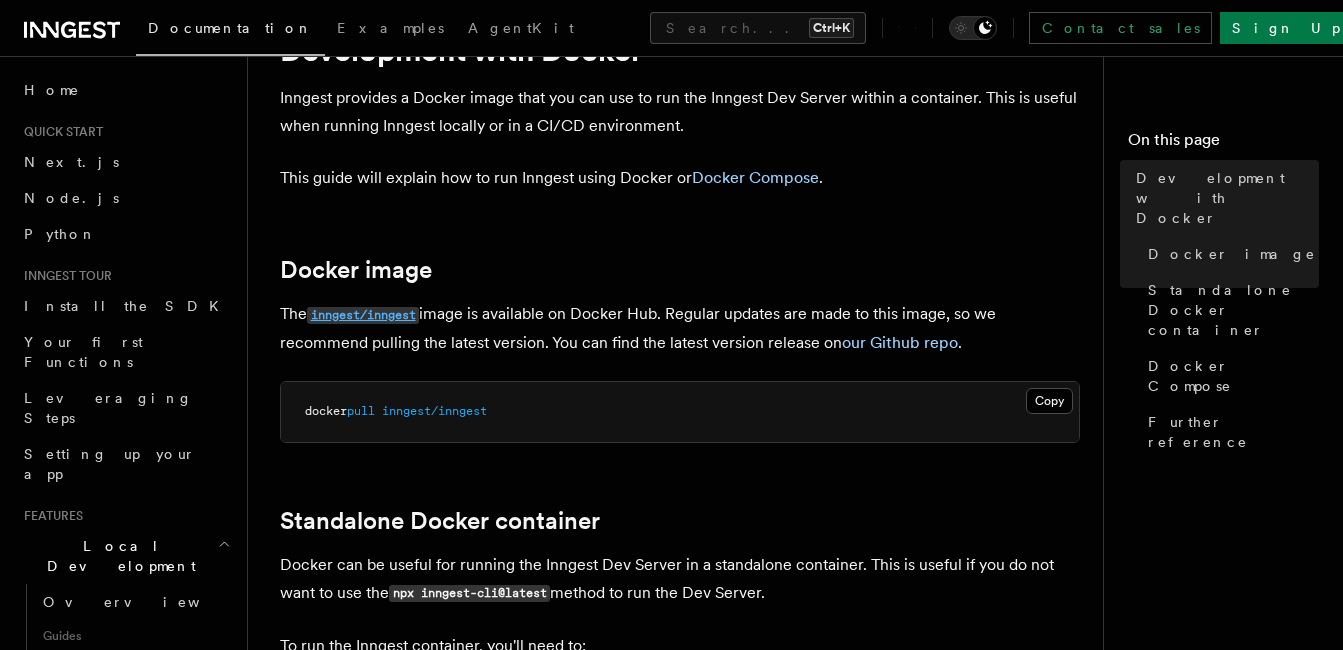 click on "inngest/inngest" at bounding box center (363, 315) 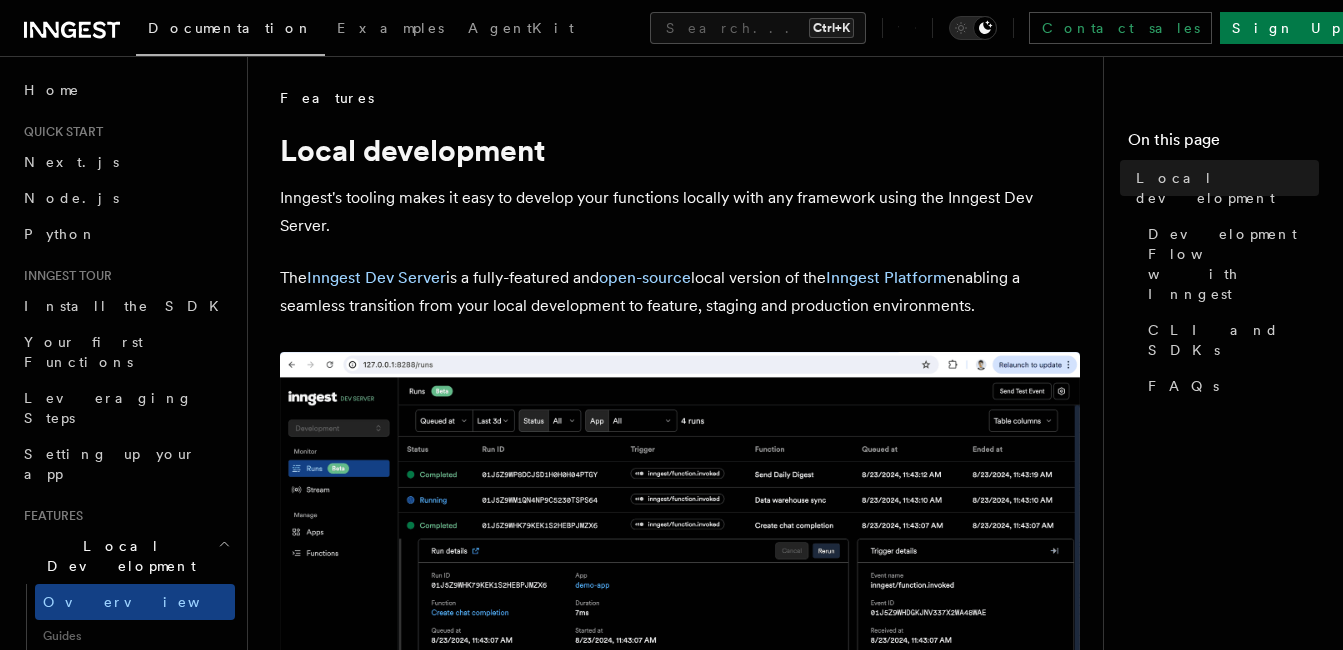 scroll, scrollTop: 0, scrollLeft: 0, axis: both 